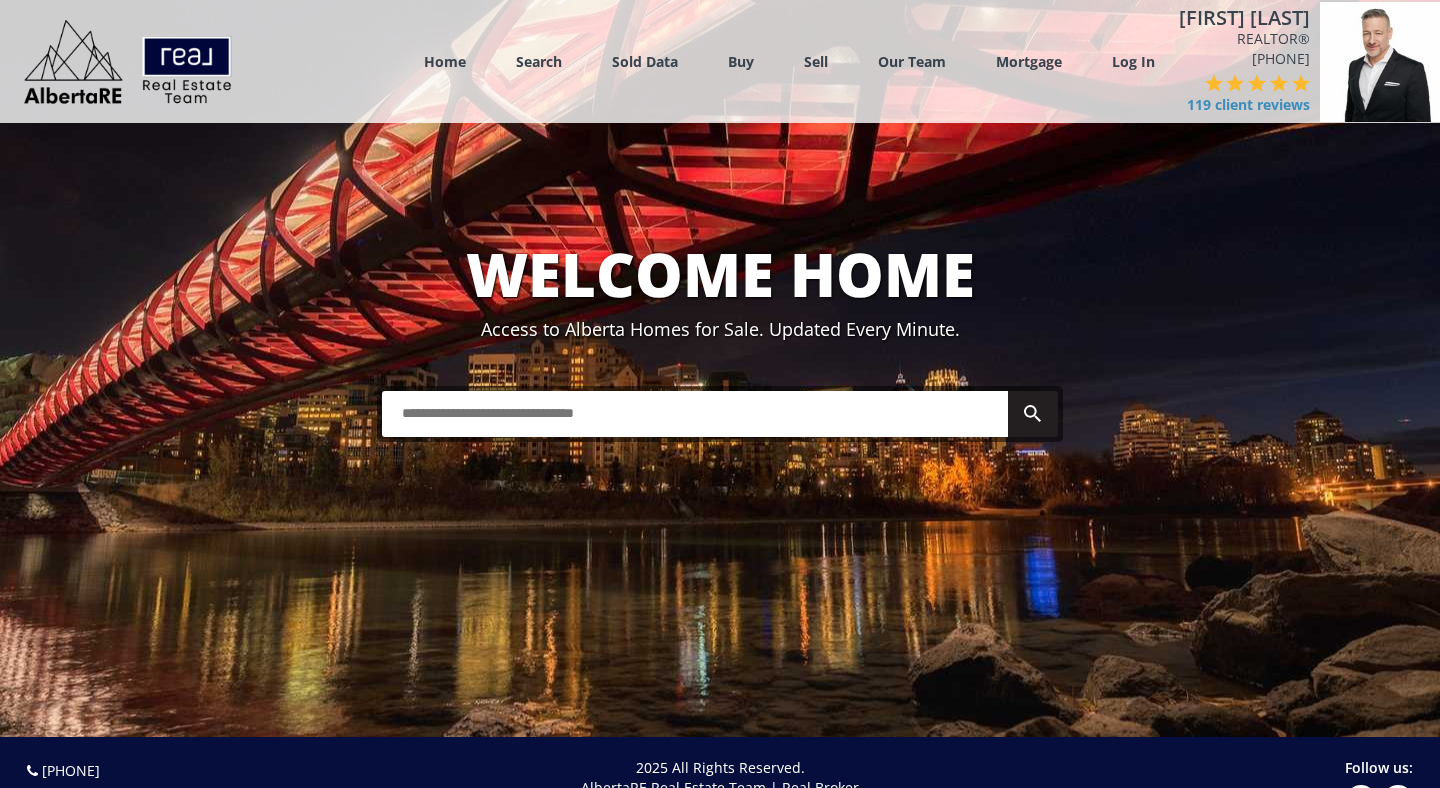 scroll, scrollTop: 0, scrollLeft: 0, axis: both 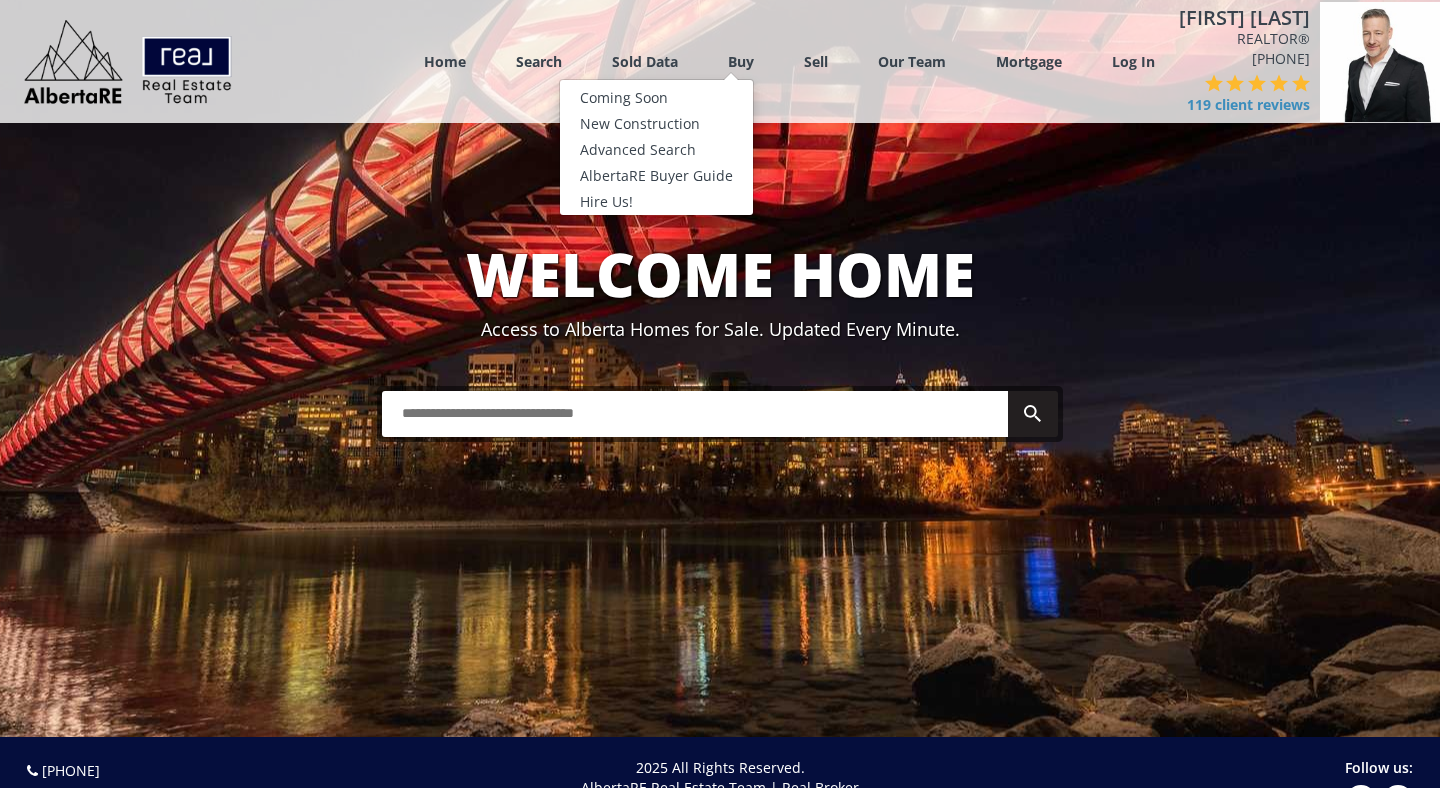 click on "Buy" at bounding box center (741, 61) 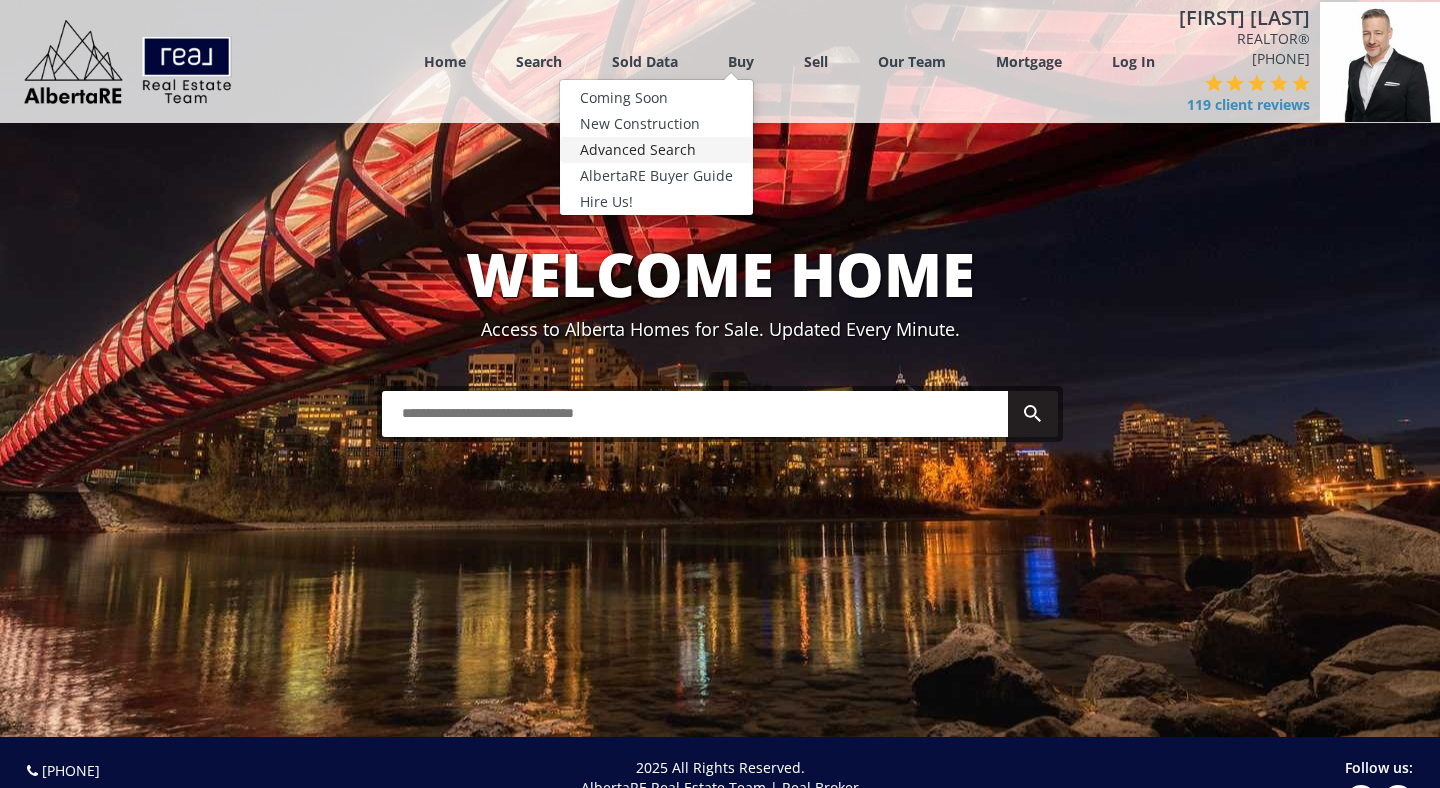 click on "Advanced Search" at bounding box center (656, 150) 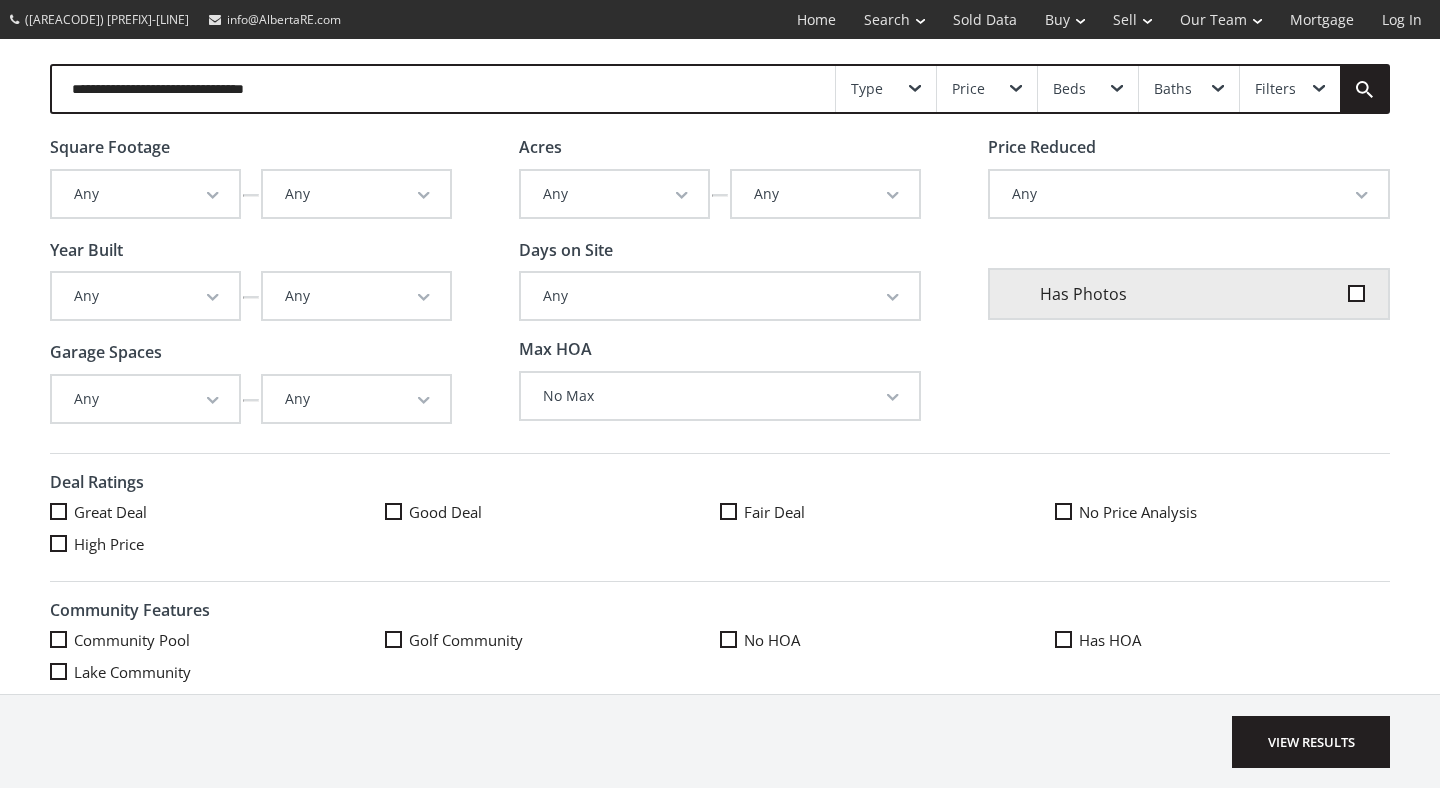 scroll, scrollTop: 51, scrollLeft: 0, axis: vertical 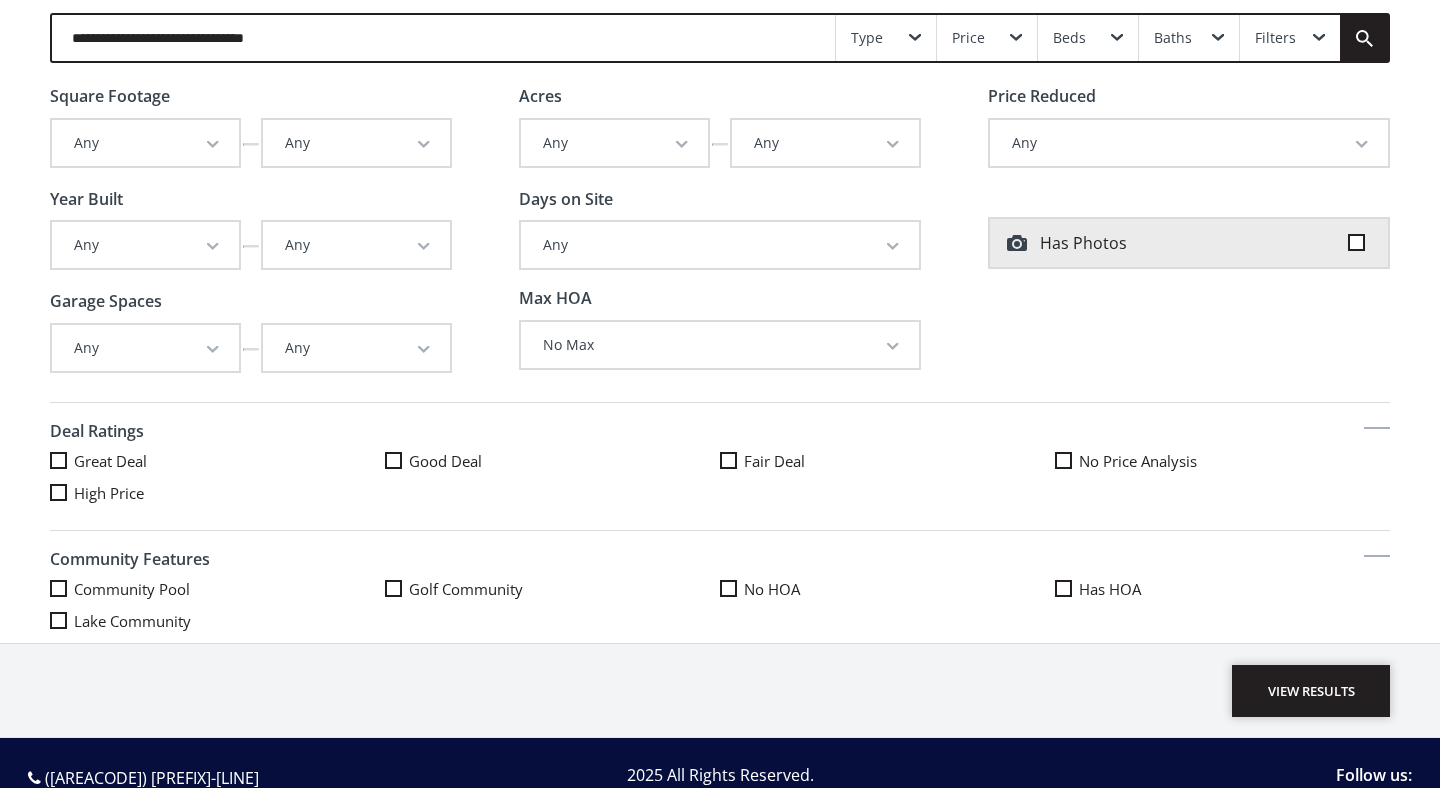 click on "View Results" at bounding box center (1311, 691) 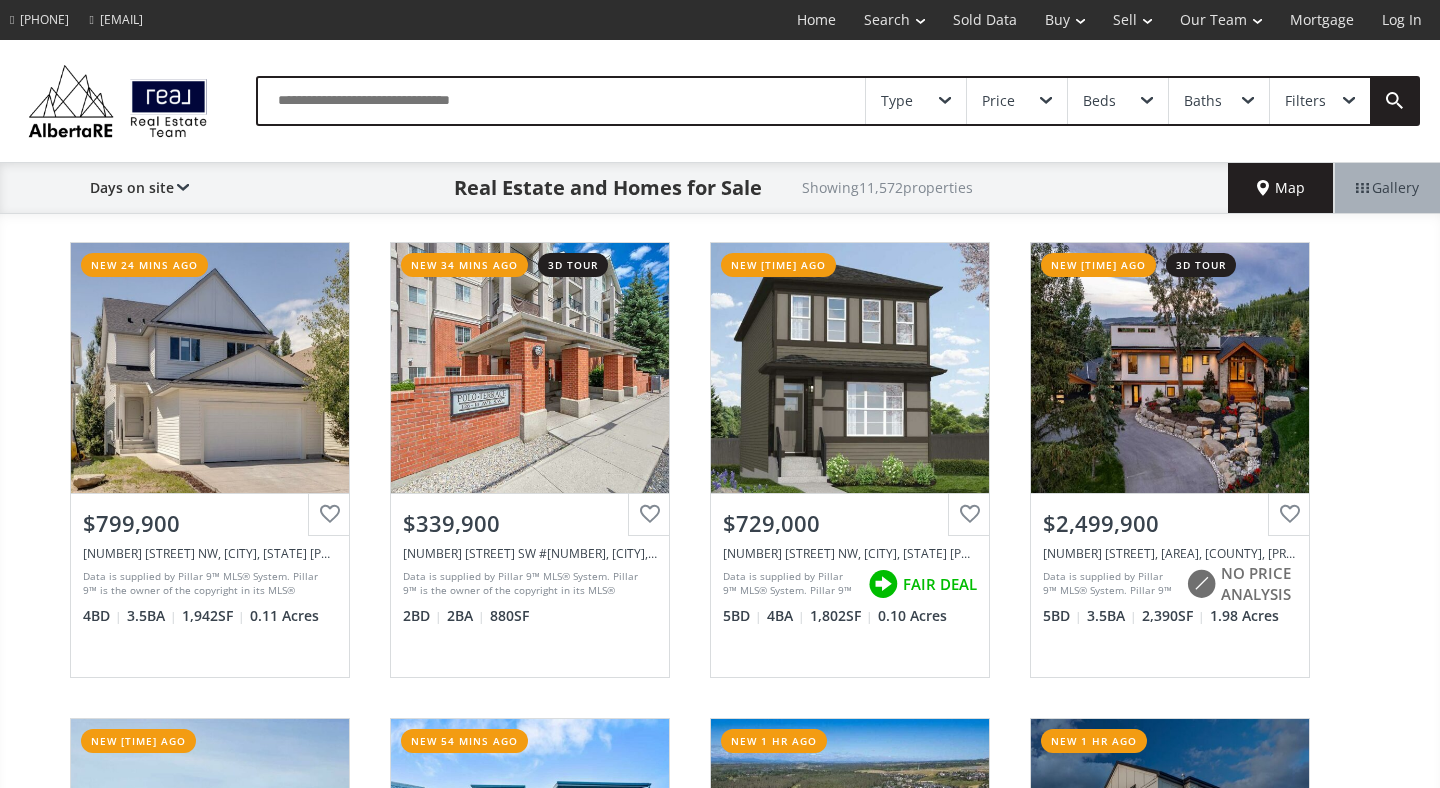 scroll, scrollTop: 0, scrollLeft: 0, axis: both 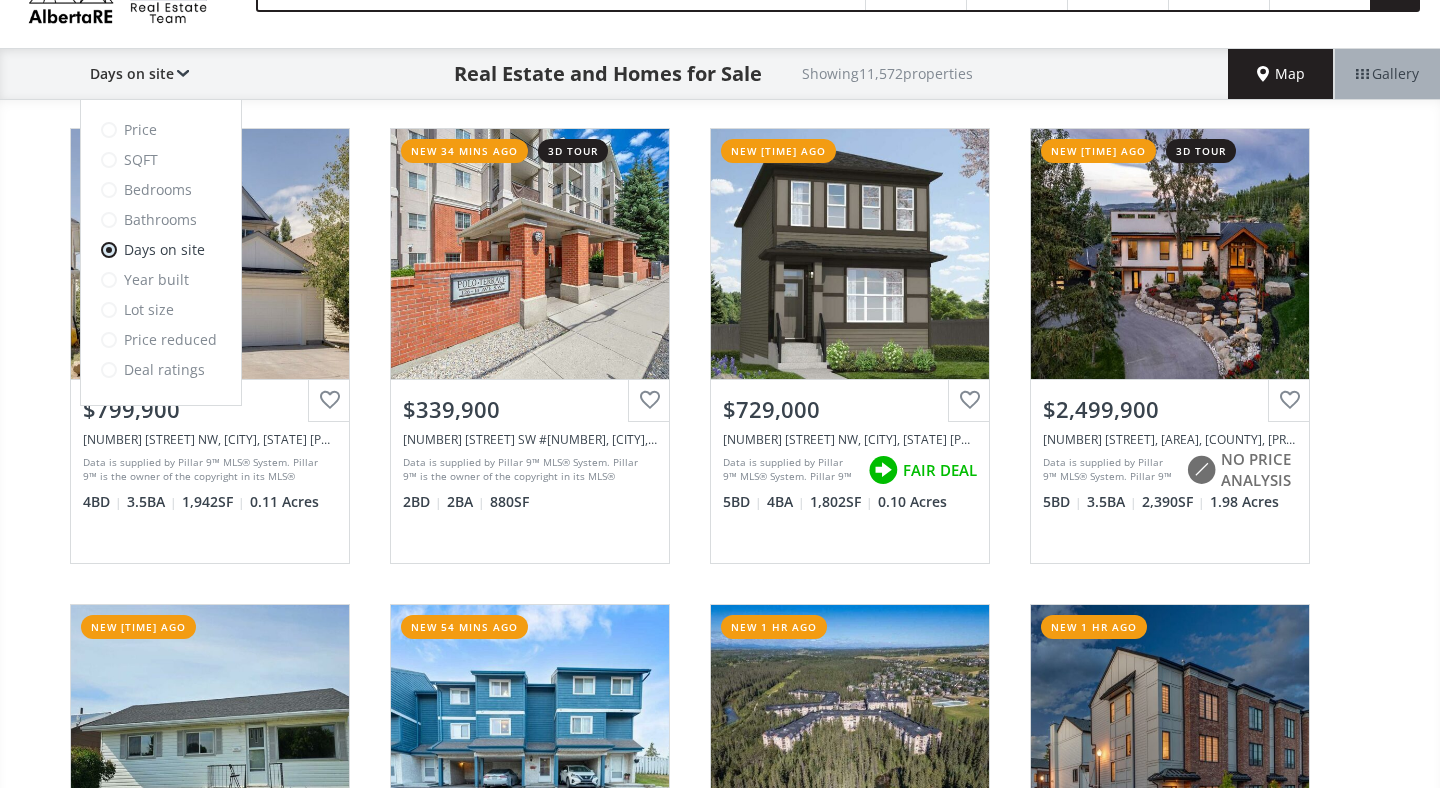 click on "Price" at bounding box center (161, 130) 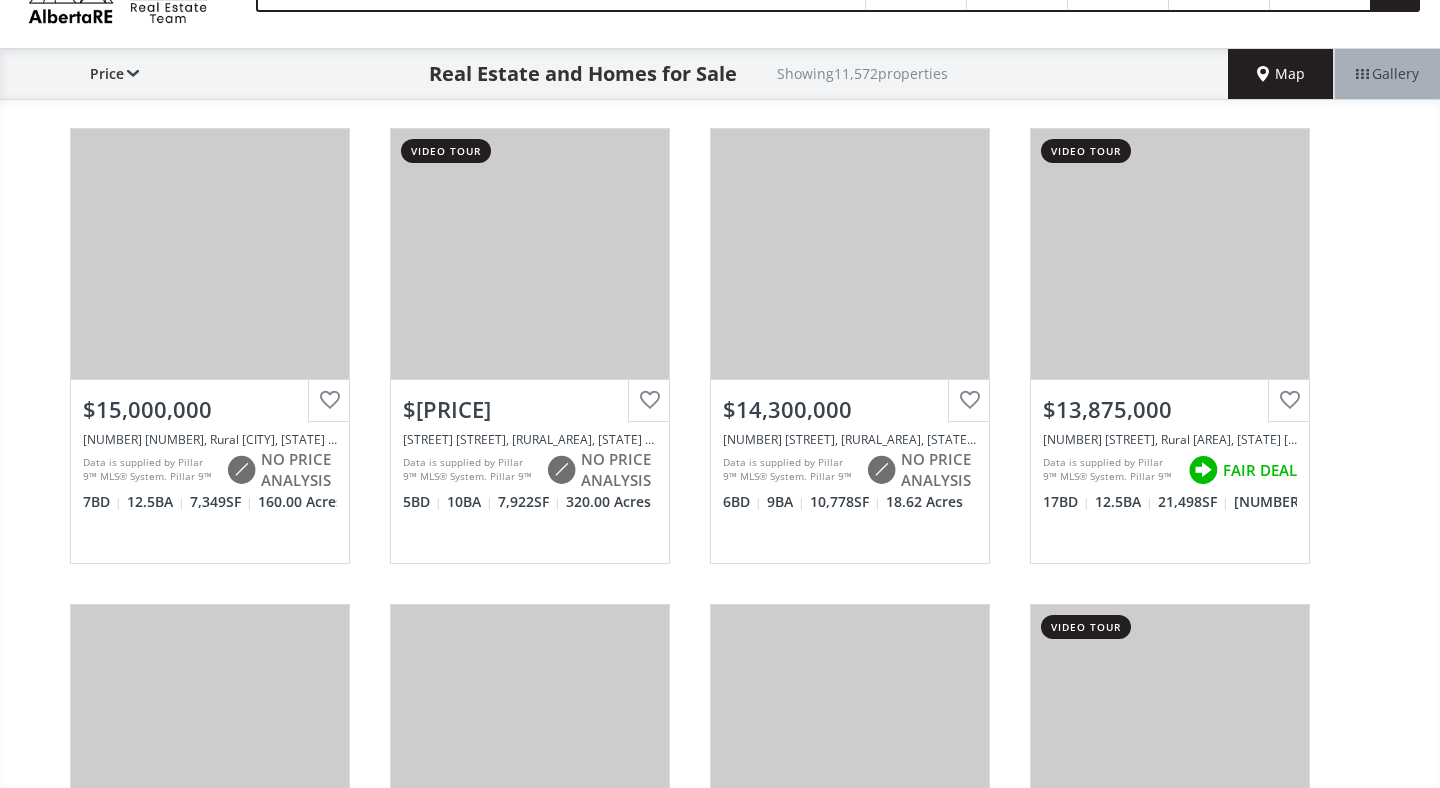 scroll, scrollTop: 0, scrollLeft: 0, axis: both 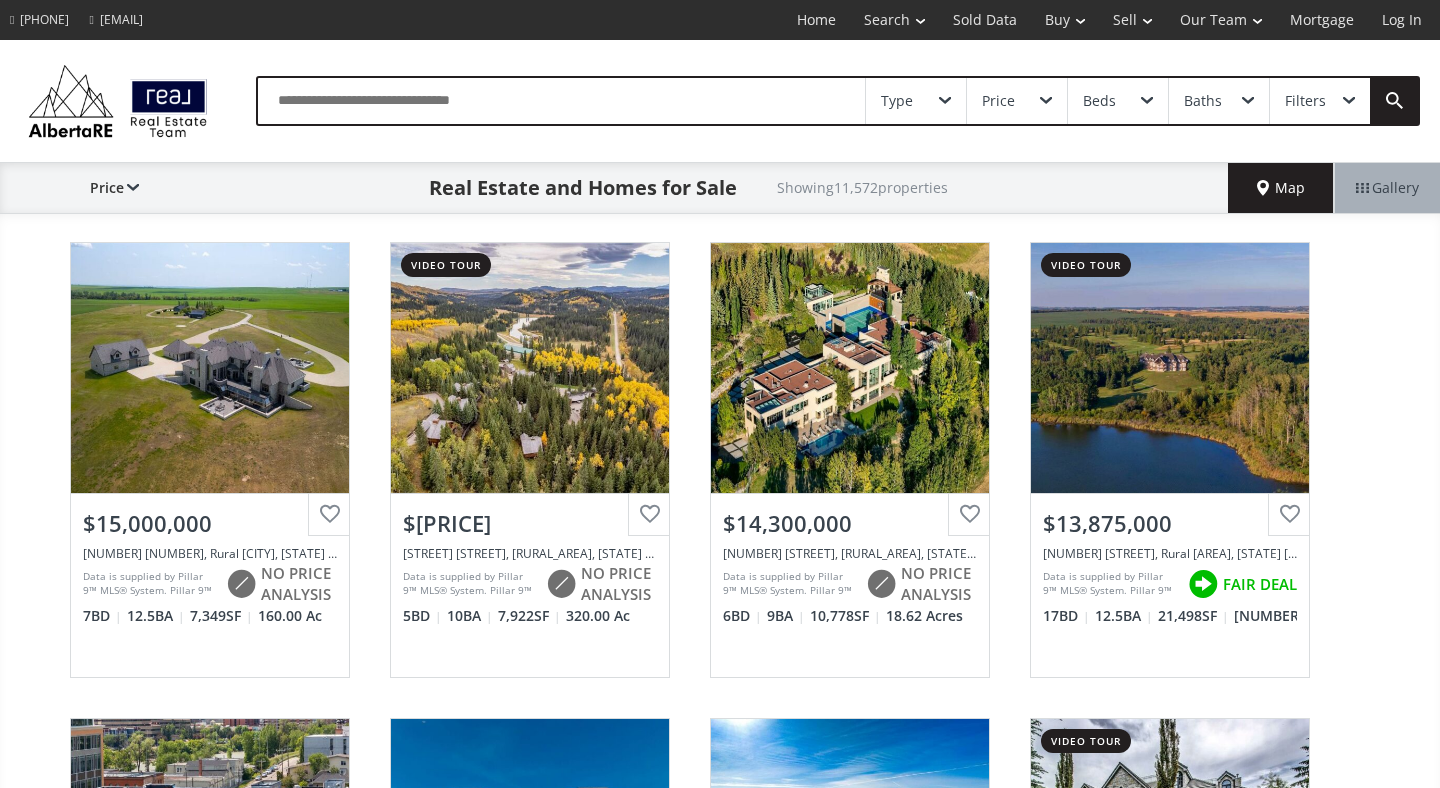 click at bounding box center [45, 171] 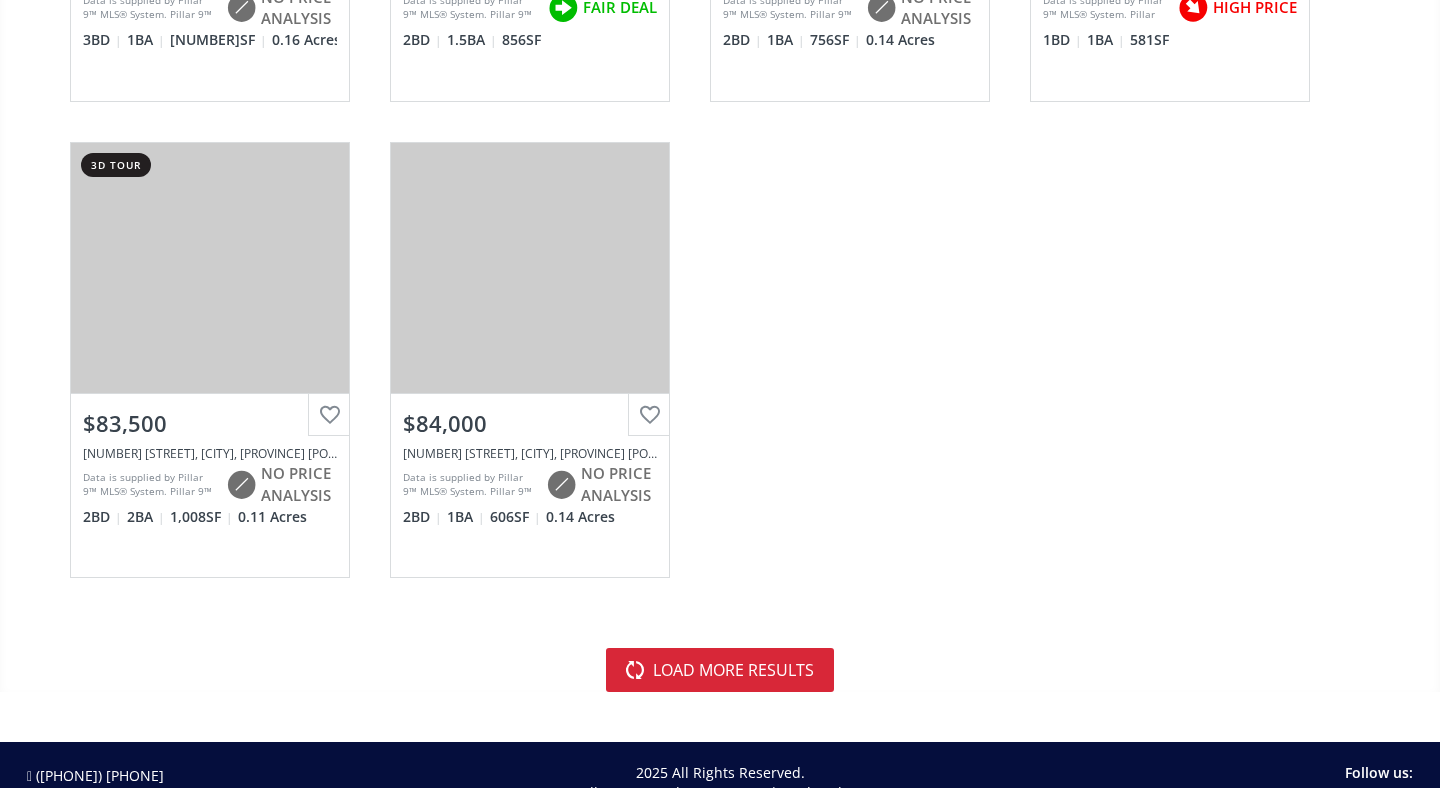 scroll, scrollTop: 5783, scrollLeft: 0, axis: vertical 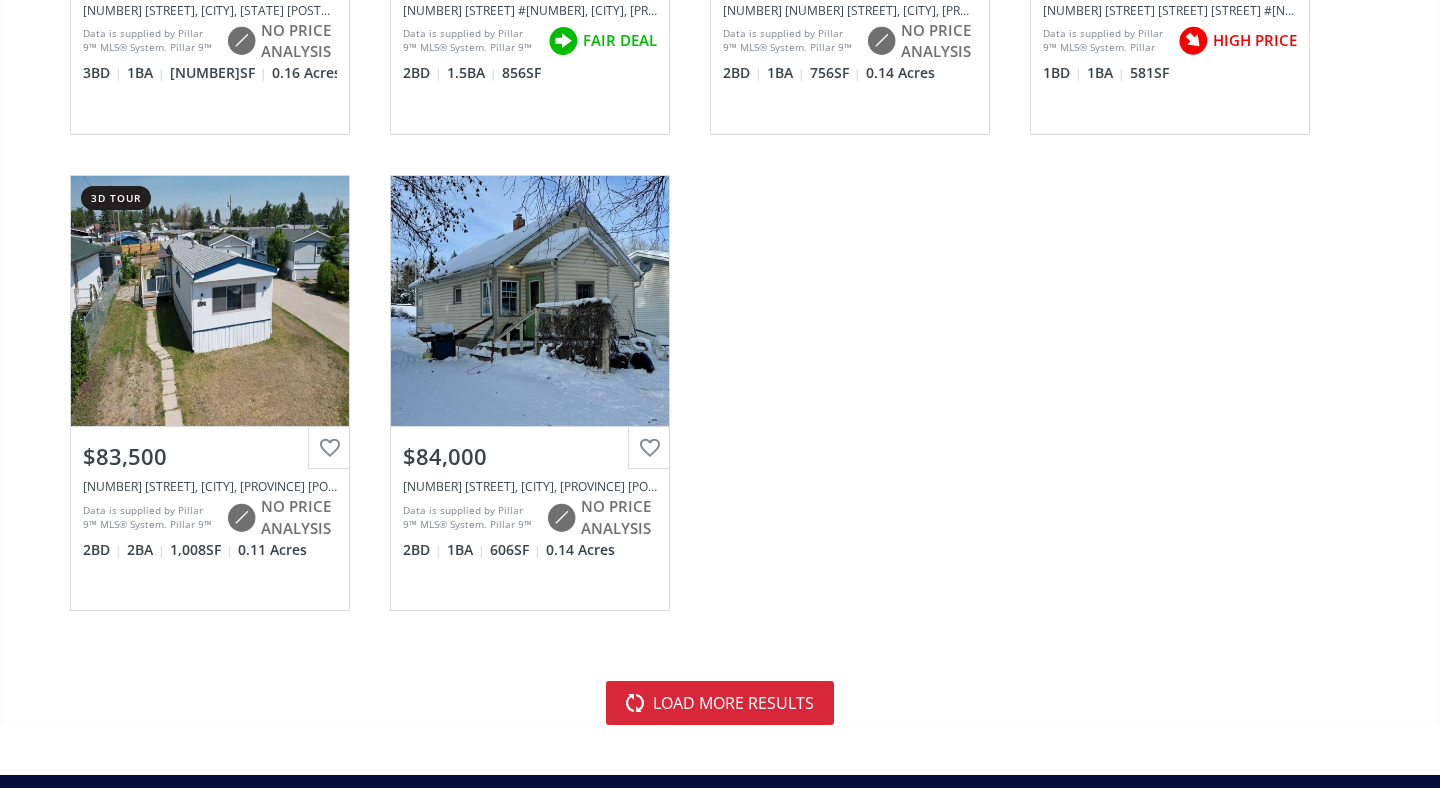 click on "load more results" at bounding box center (720, 703) 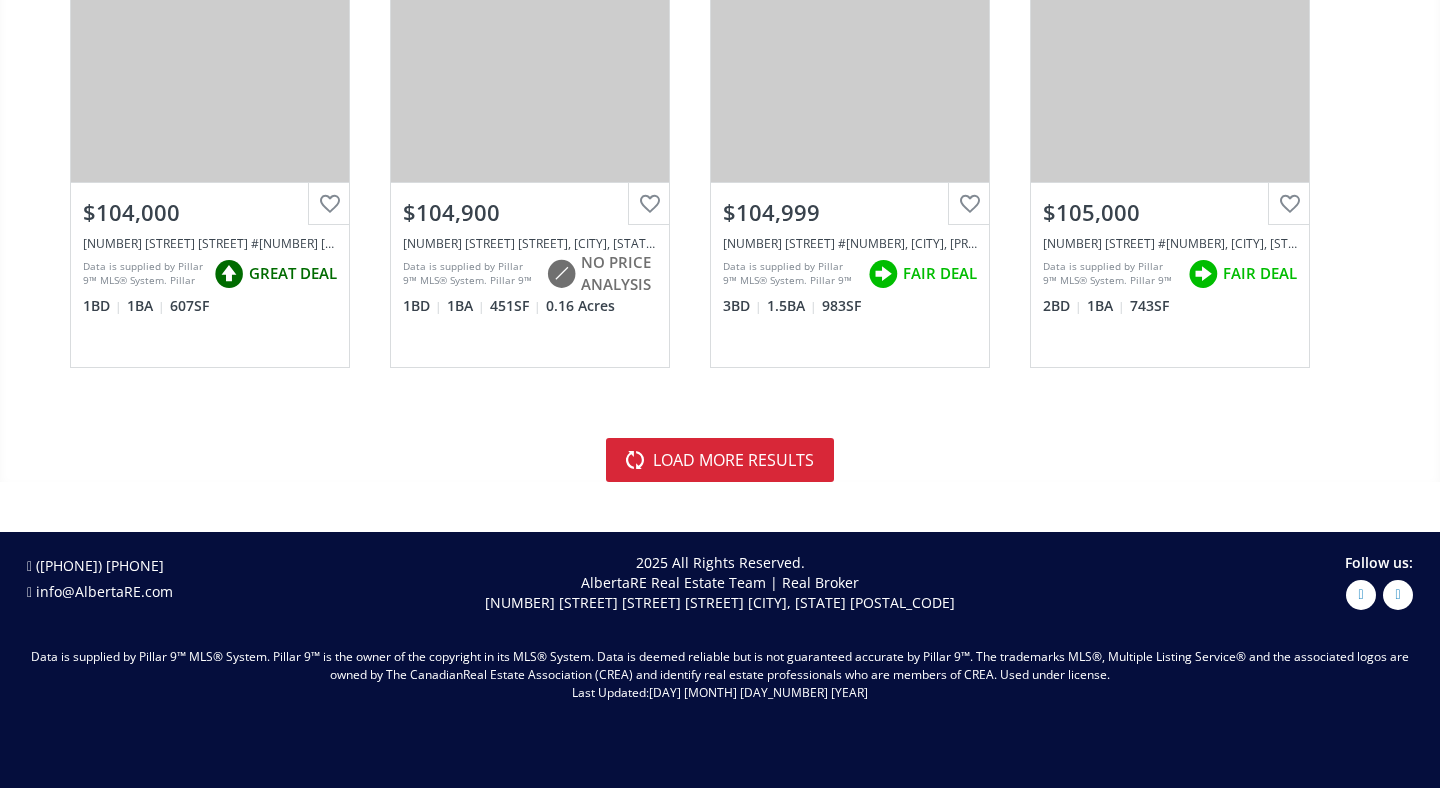 scroll, scrollTop: 11782, scrollLeft: 0, axis: vertical 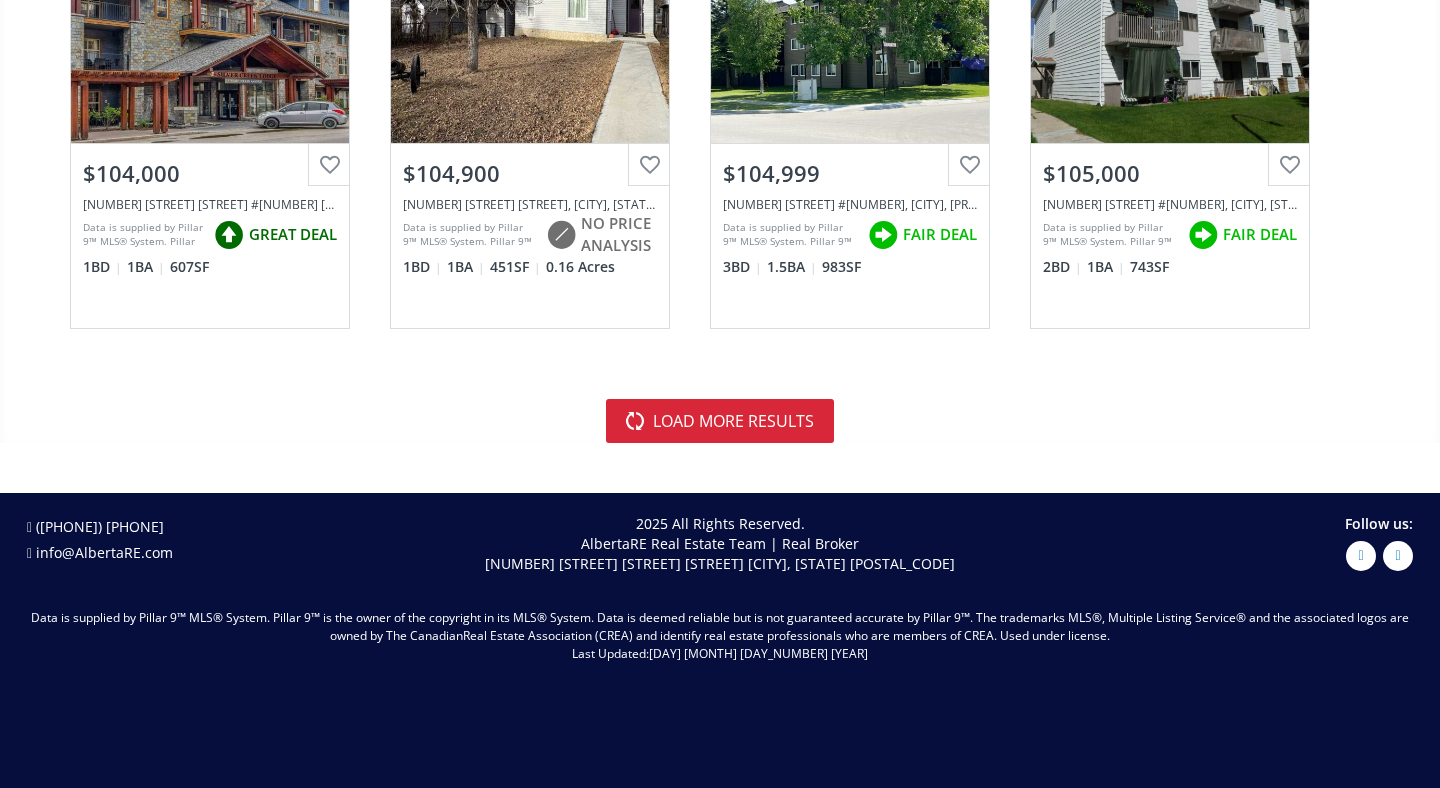 click on "load more results" at bounding box center [720, 421] 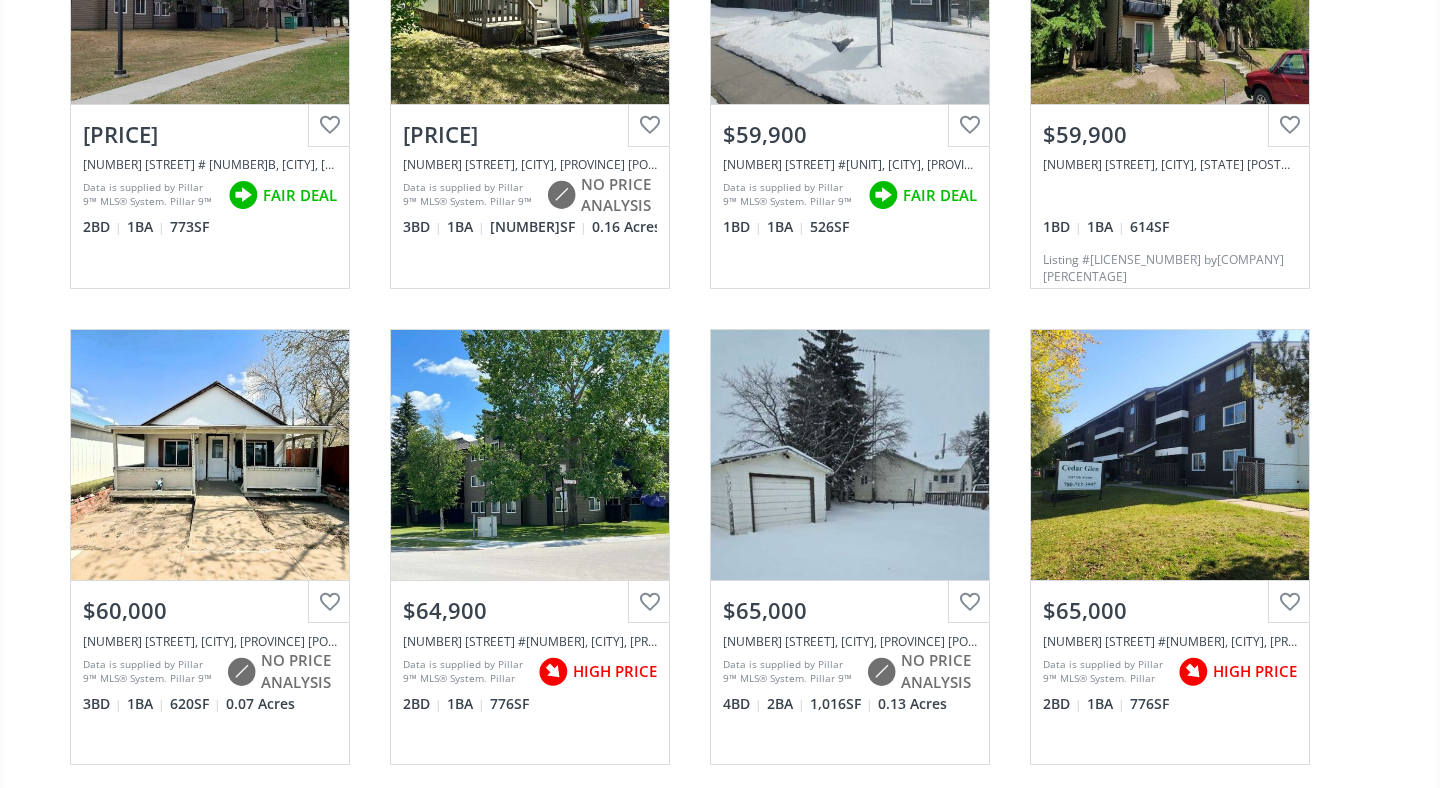 scroll, scrollTop: 0, scrollLeft: 0, axis: both 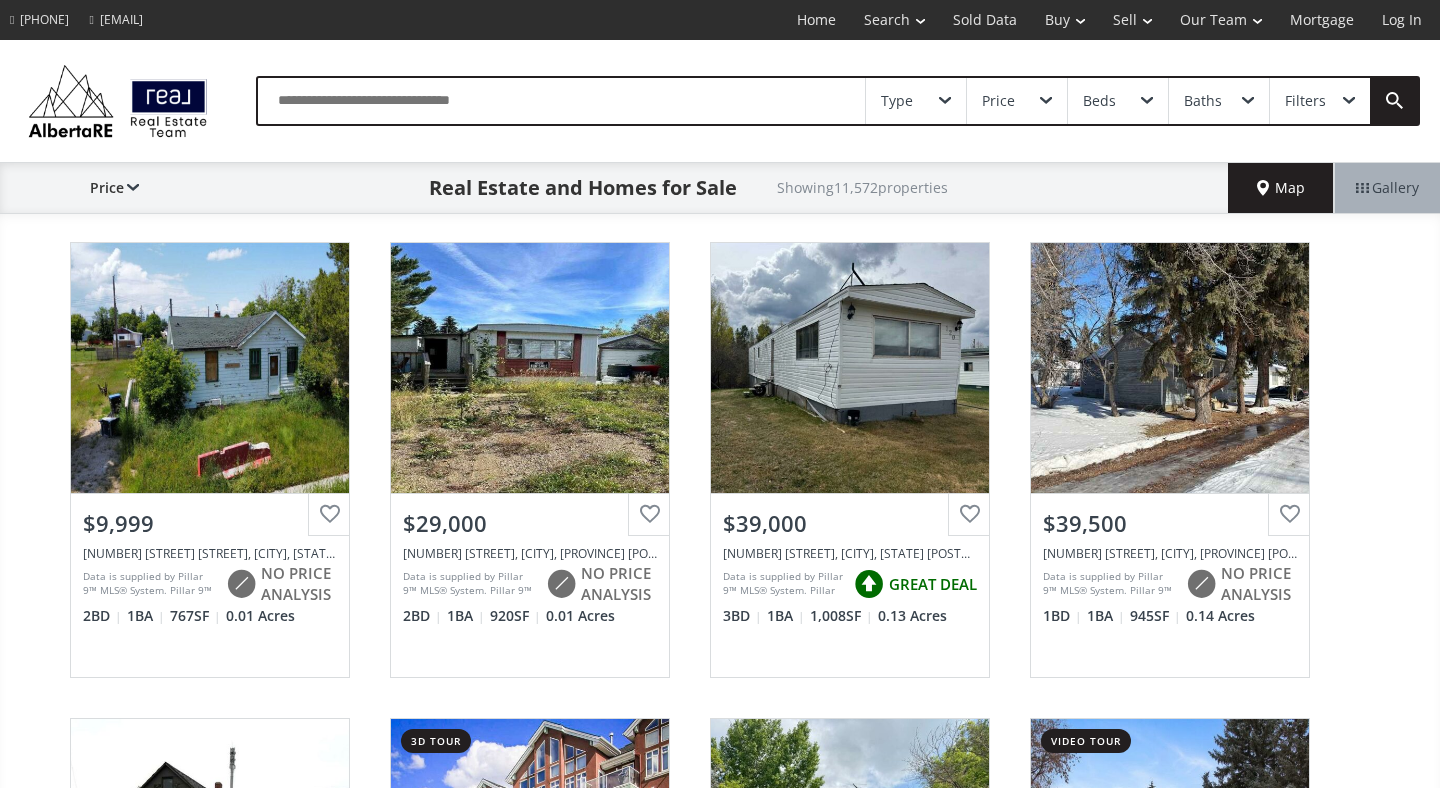click on "Beds" at bounding box center [897, 101] 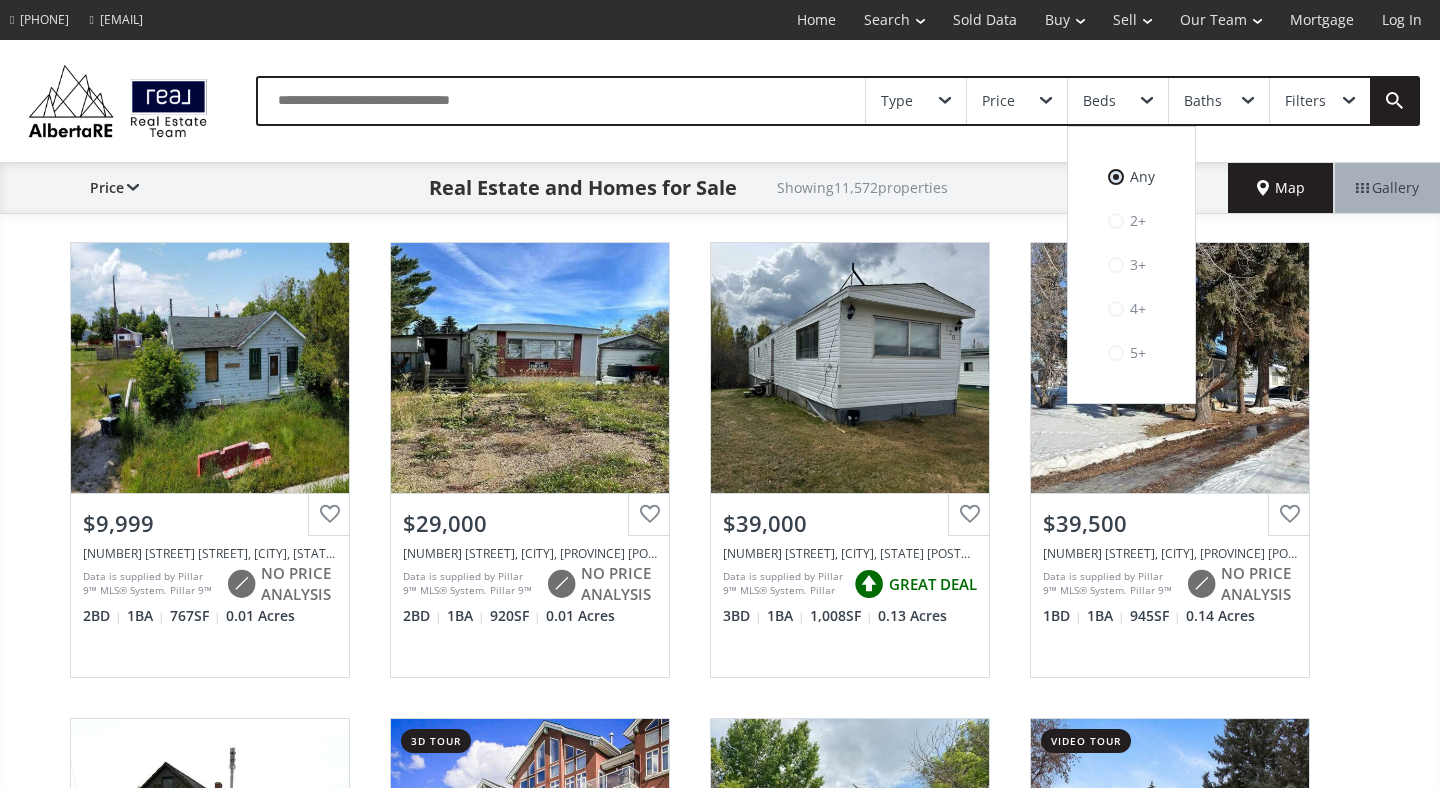 click on "2+" at bounding box center (1131, 177) 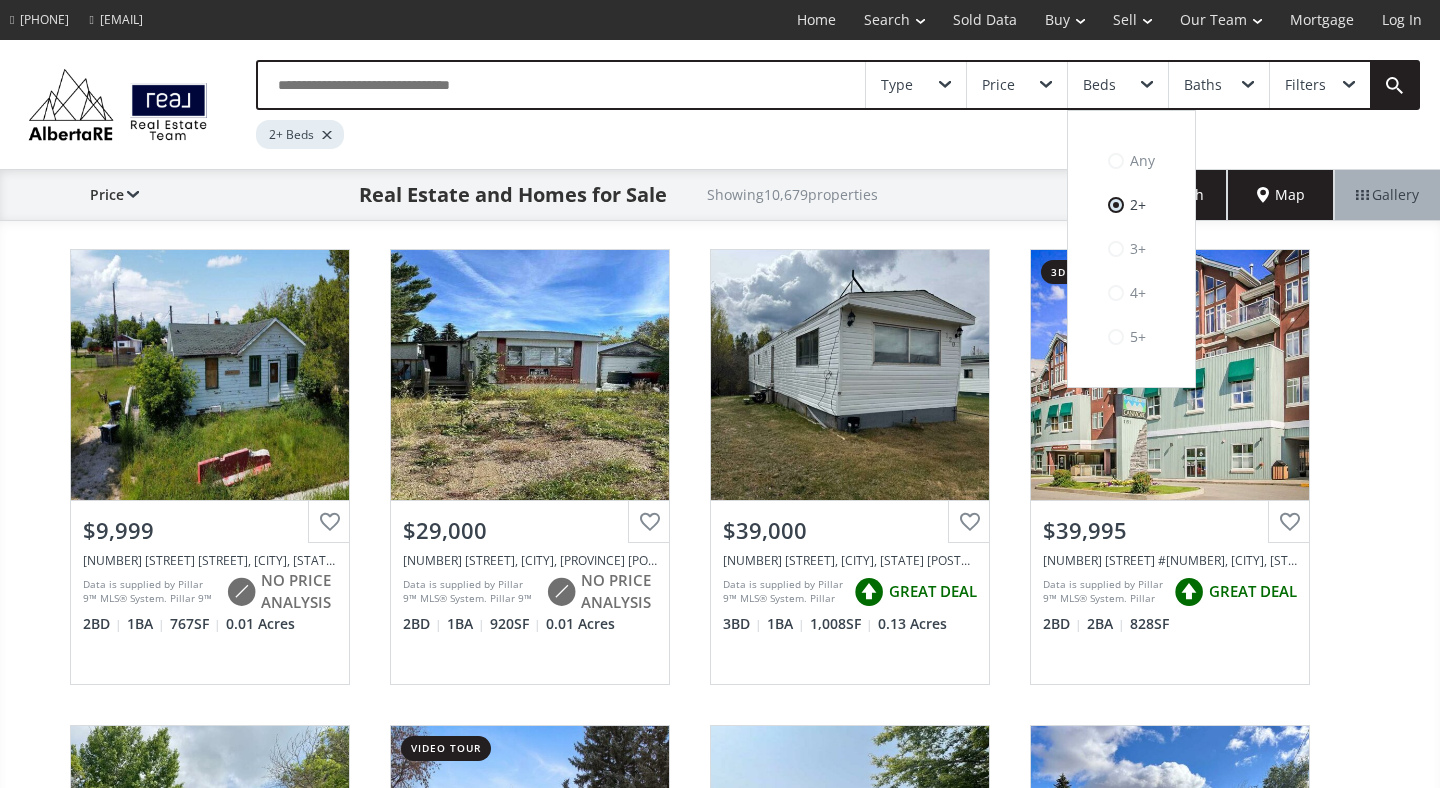 click on "Type" at bounding box center [916, 85] 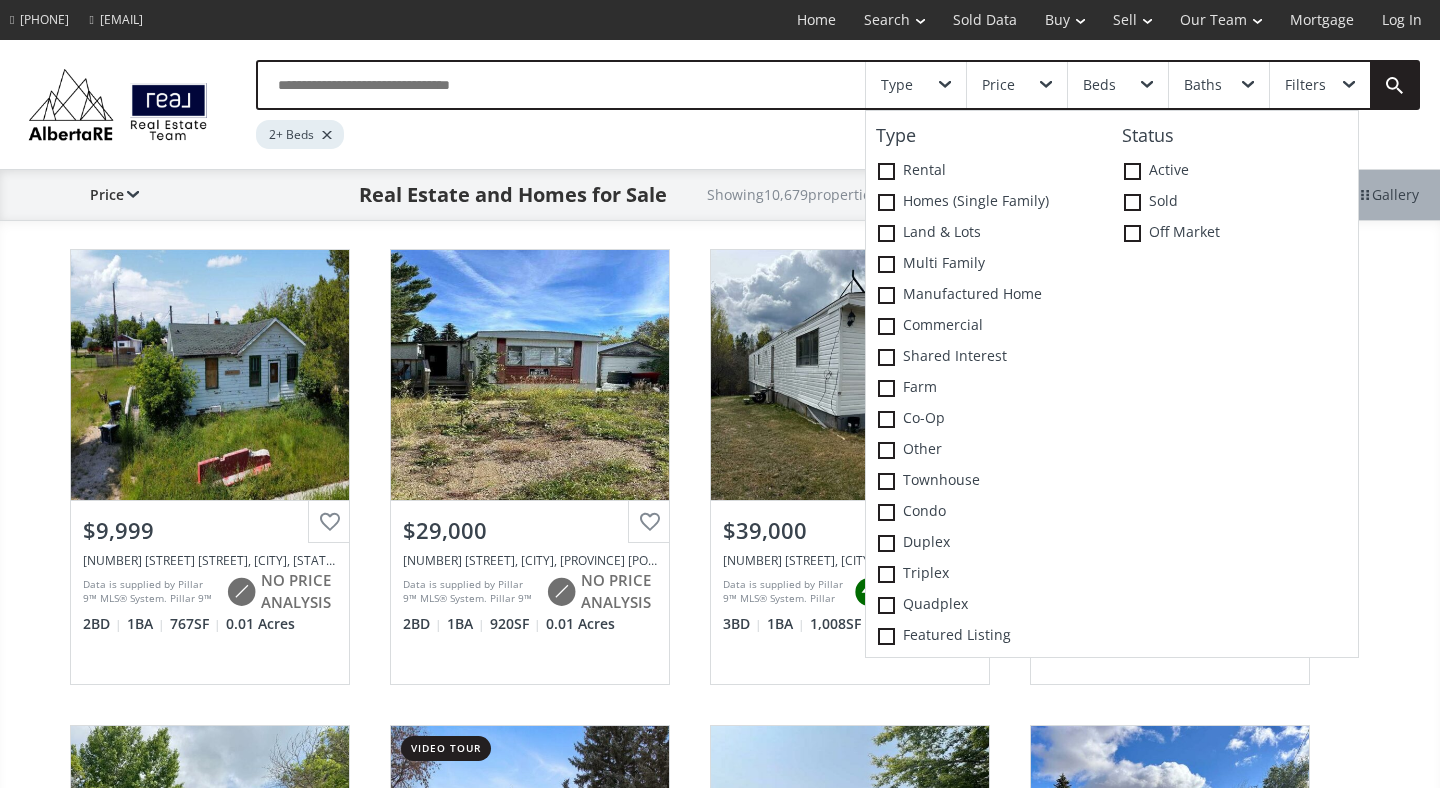 click at bounding box center (886, 171) 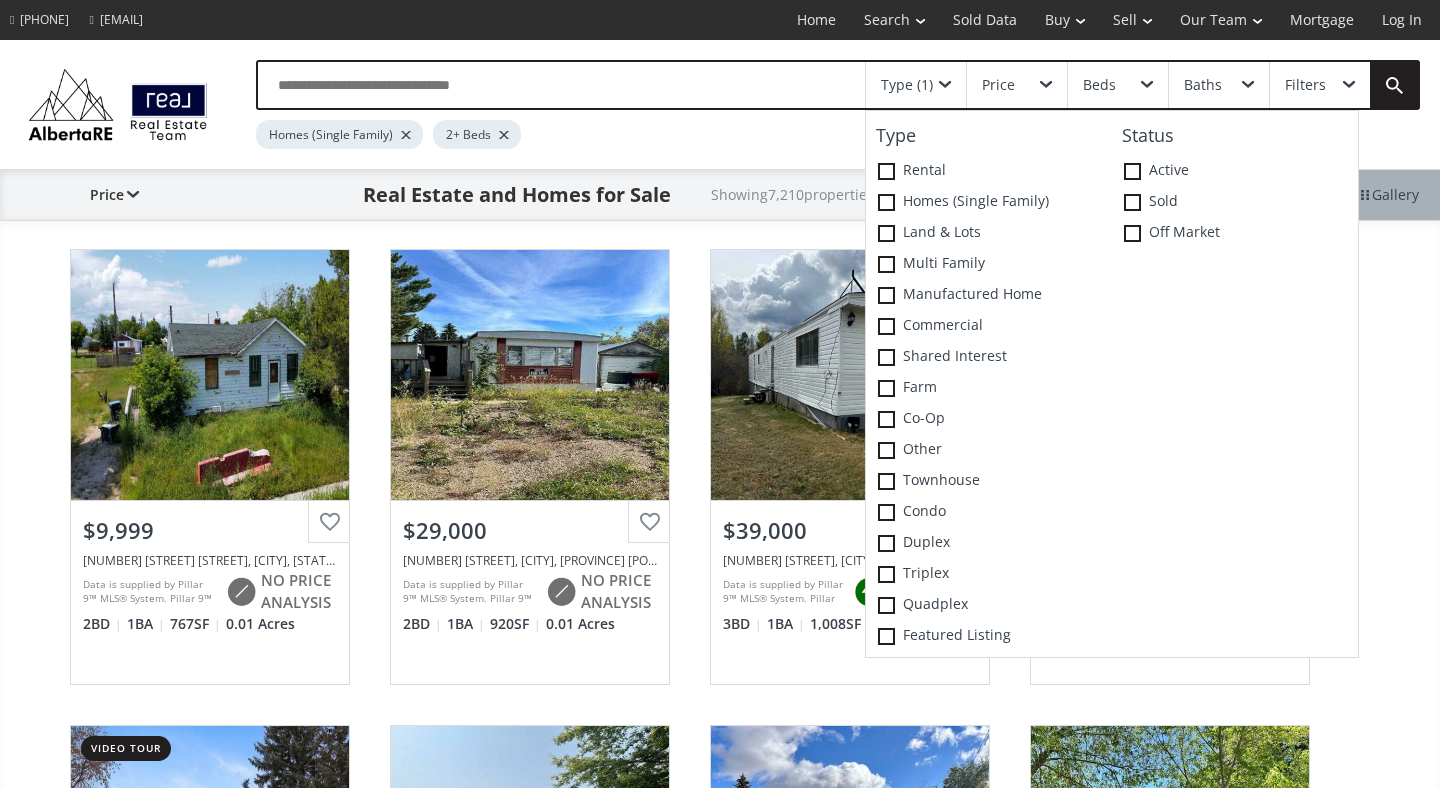 click on "Multi family" at bounding box center [989, 171] 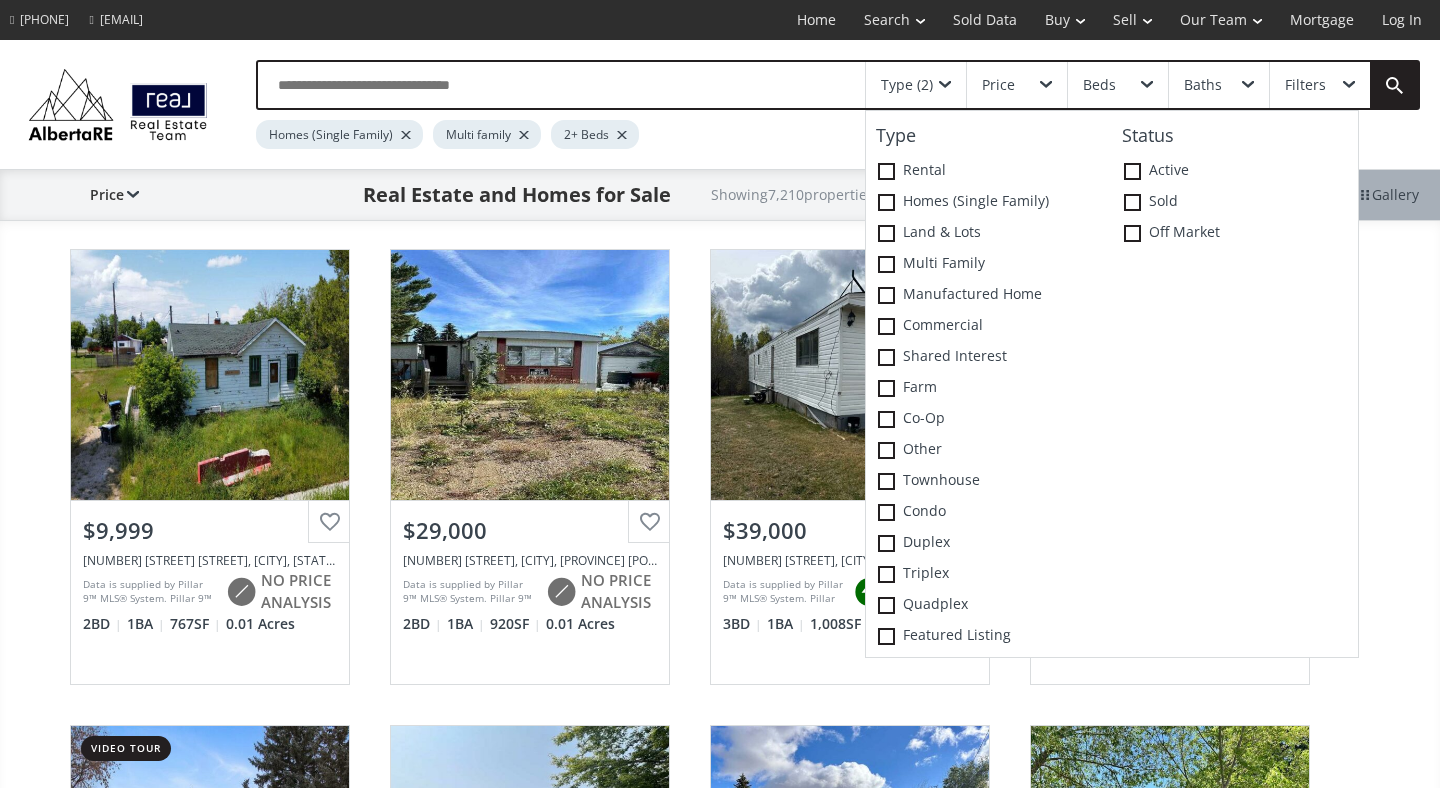 click at bounding box center [886, 171] 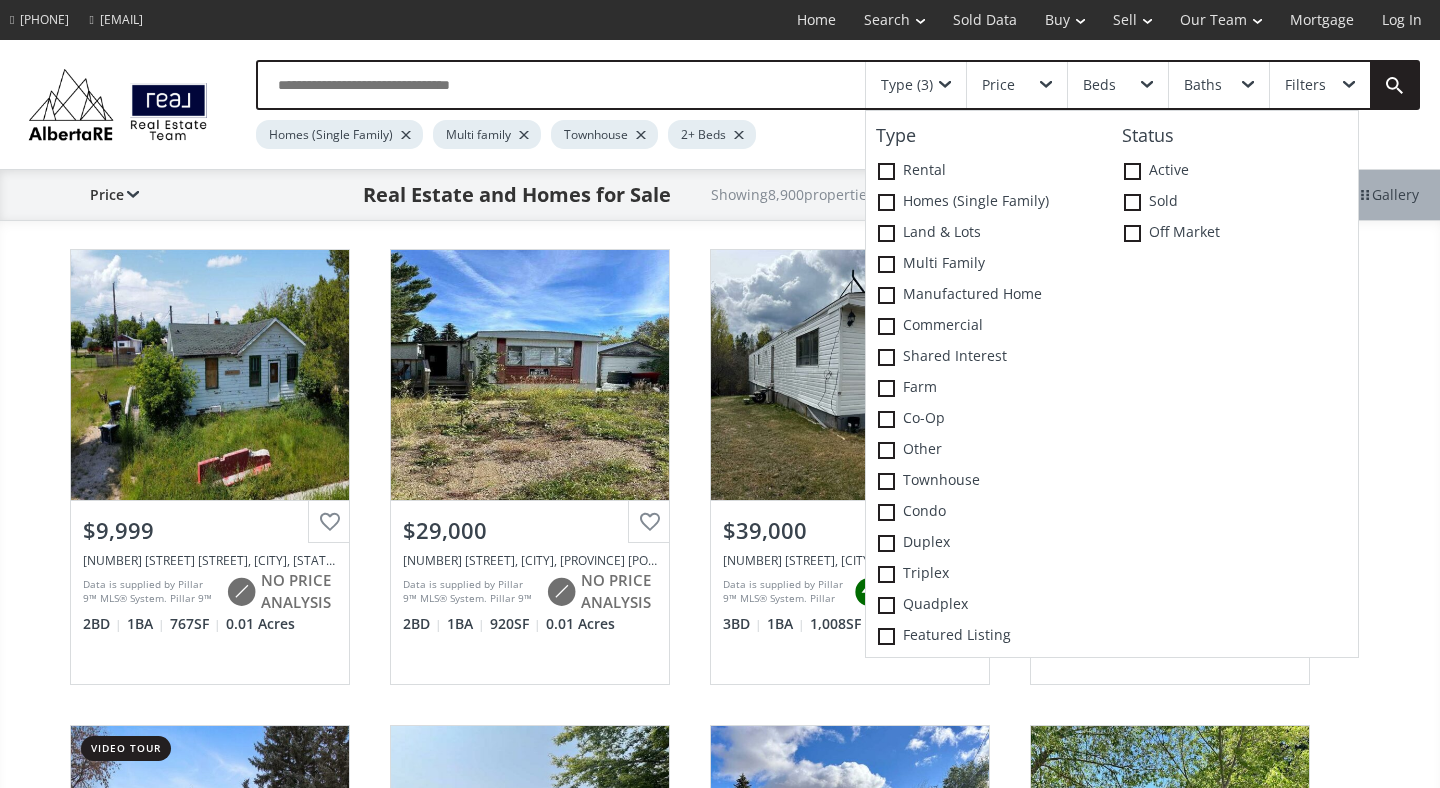 click at bounding box center (886, 171) 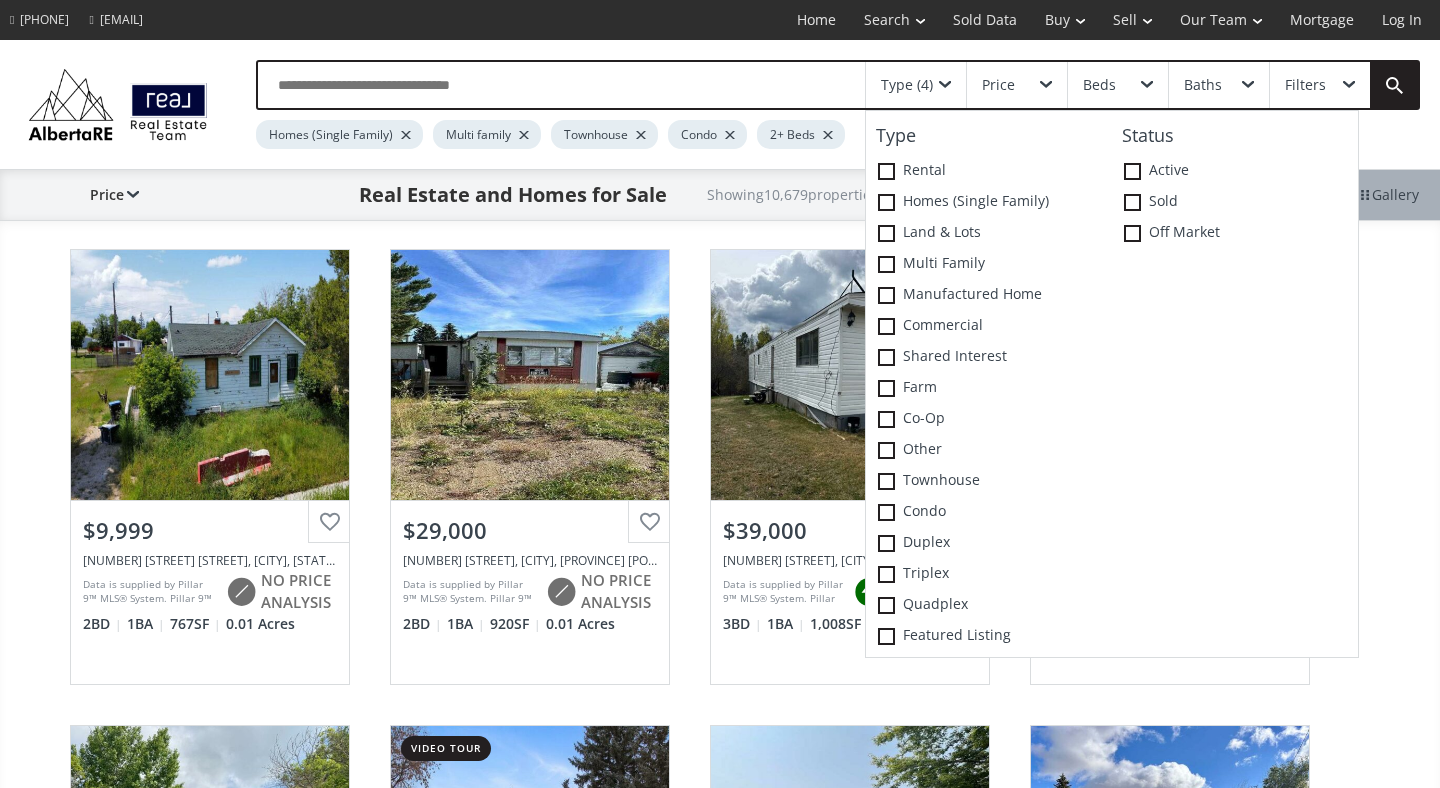 click at bounding box center (886, 171) 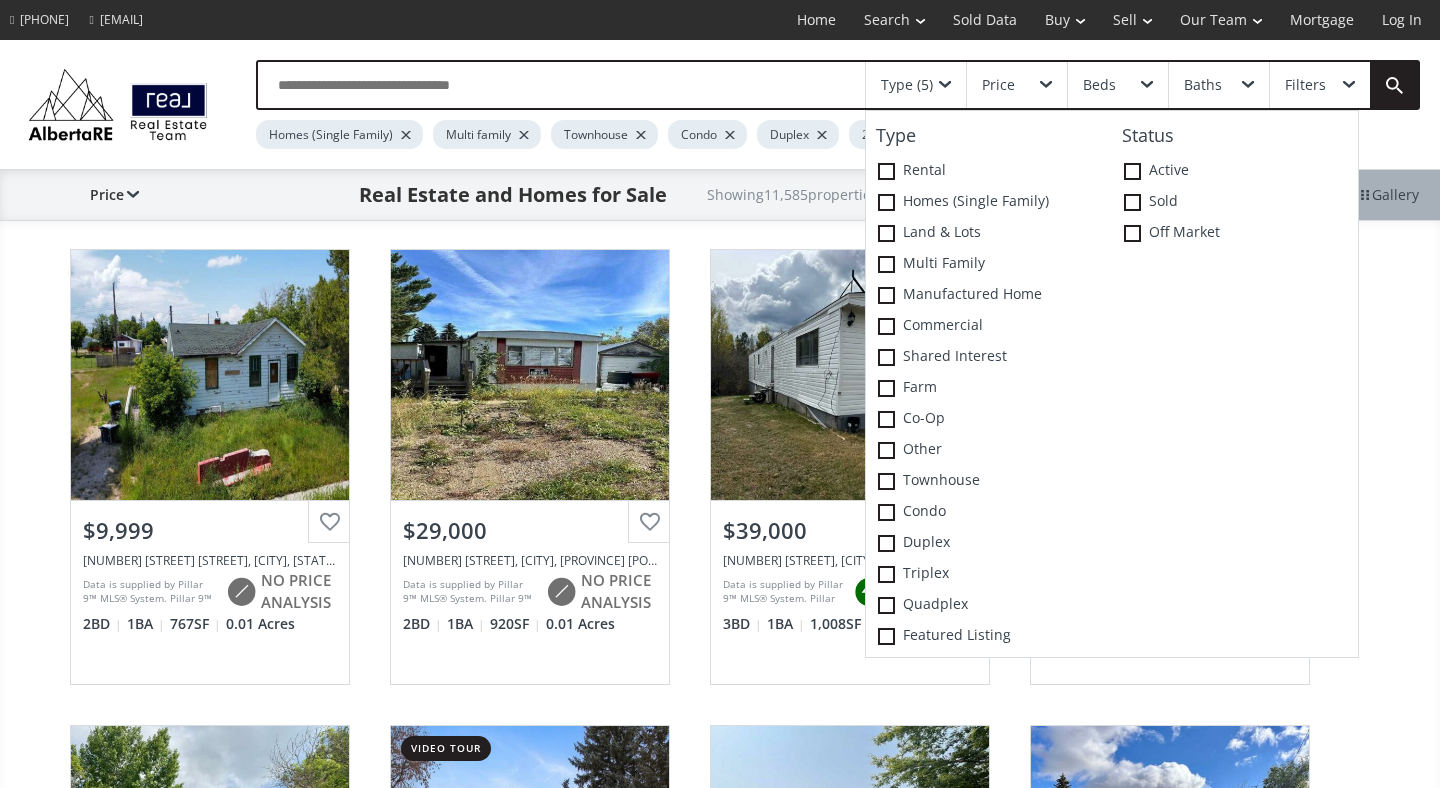 click at bounding box center [886, 171] 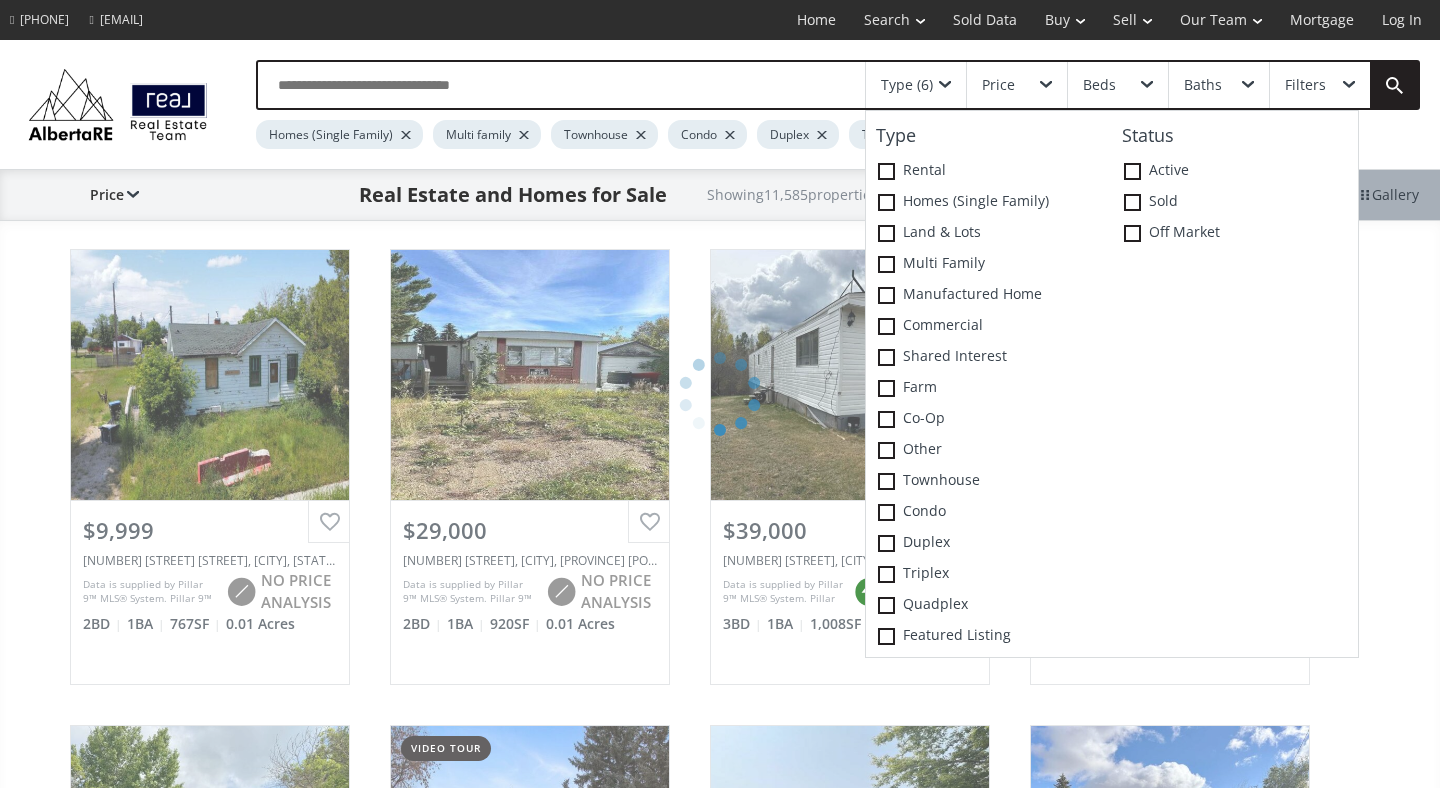 click at bounding box center [886, 171] 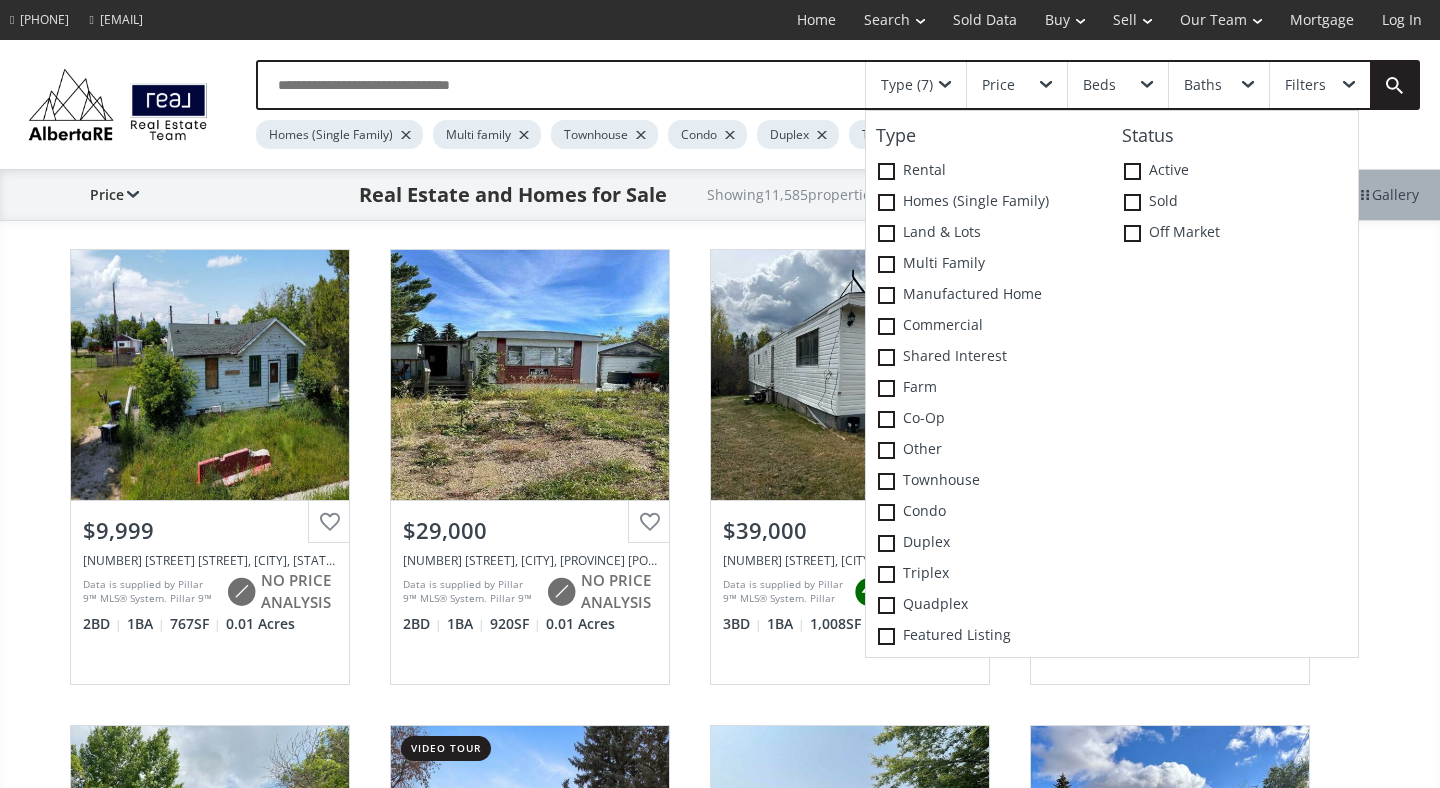 click on "Filters" at bounding box center (1320, 85) 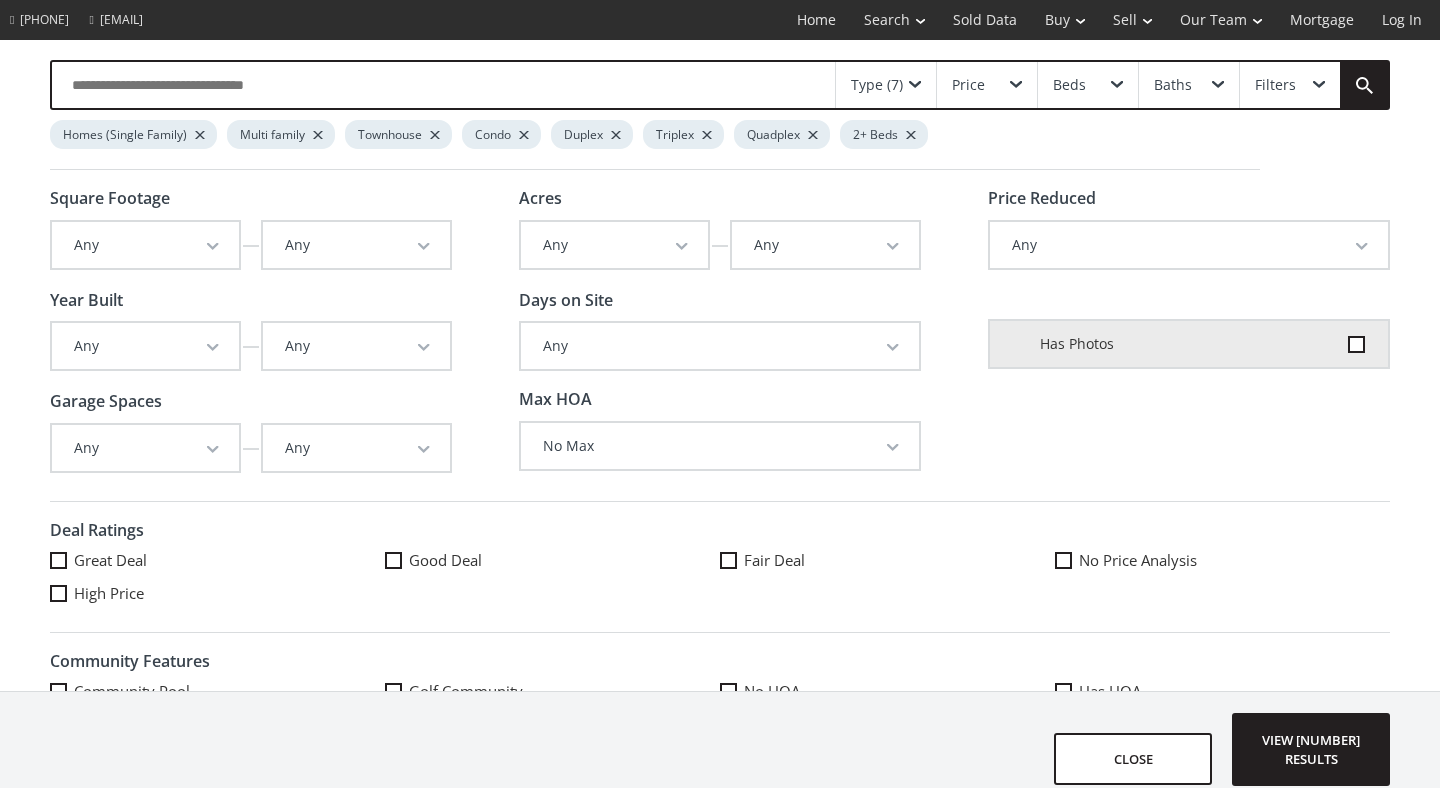 scroll, scrollTop: 6, scrollLeft: 0, axis: vertical 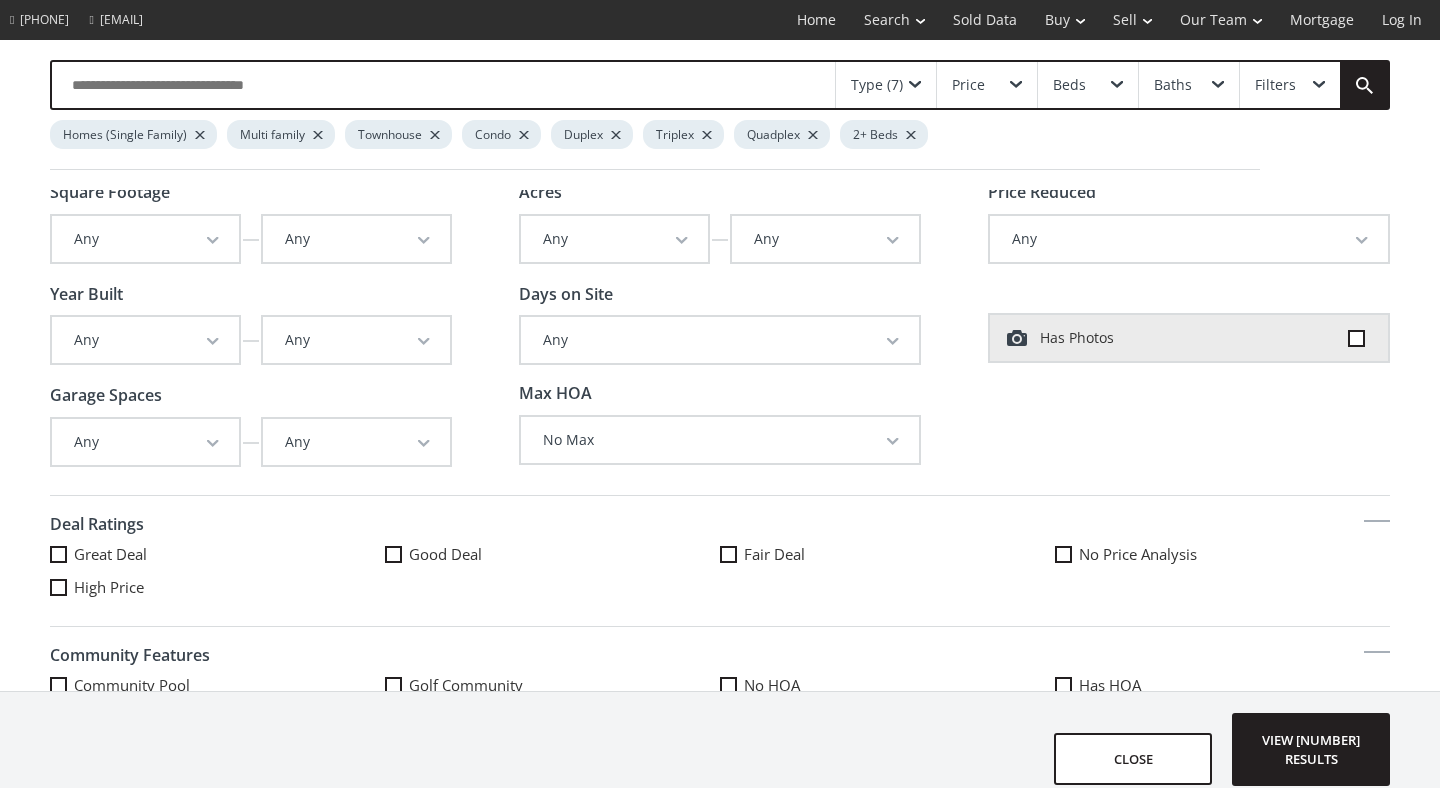 click on "Any" at bounding box center (145, 340) 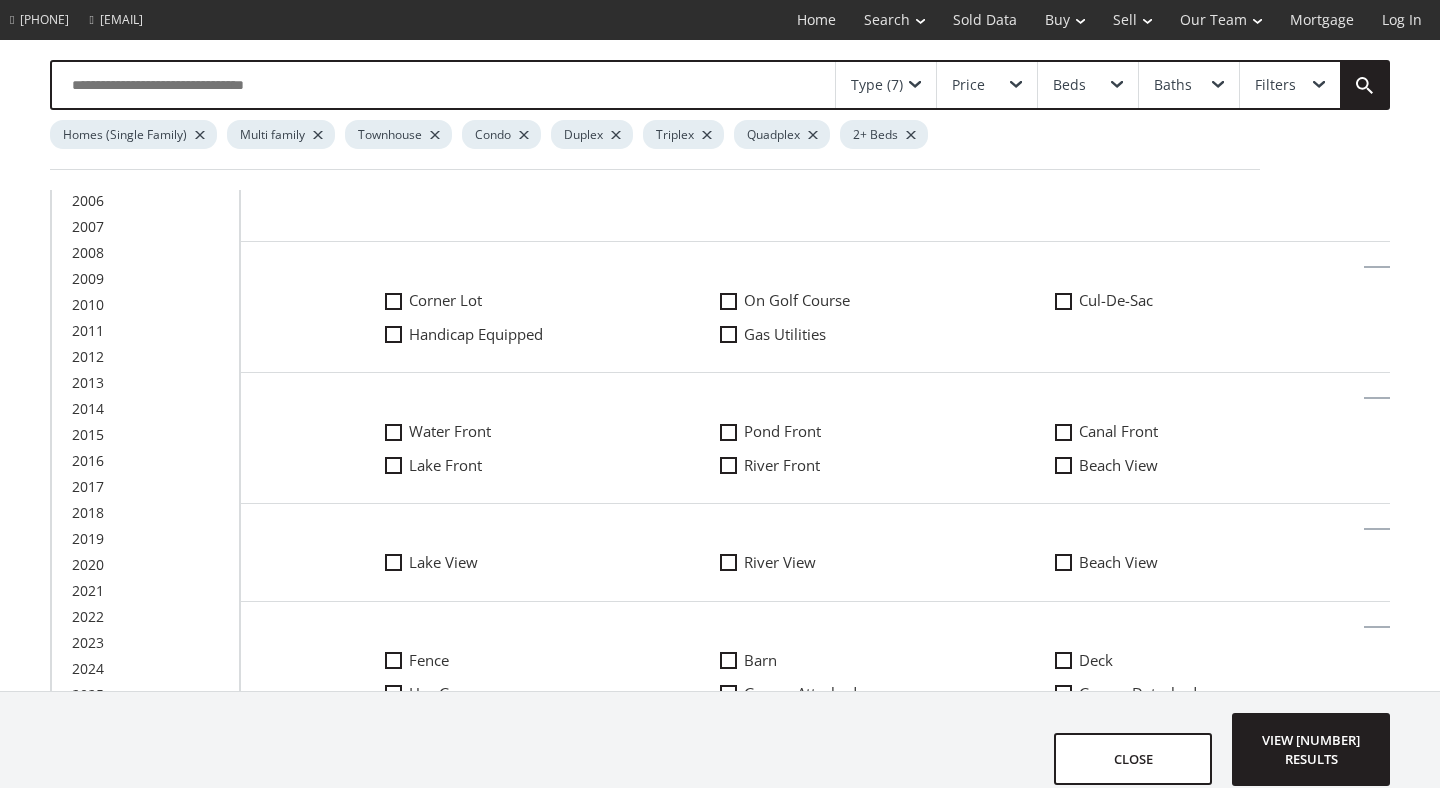 scroll, scrollTop: 608, scrollLeft: 0, axis: vertical 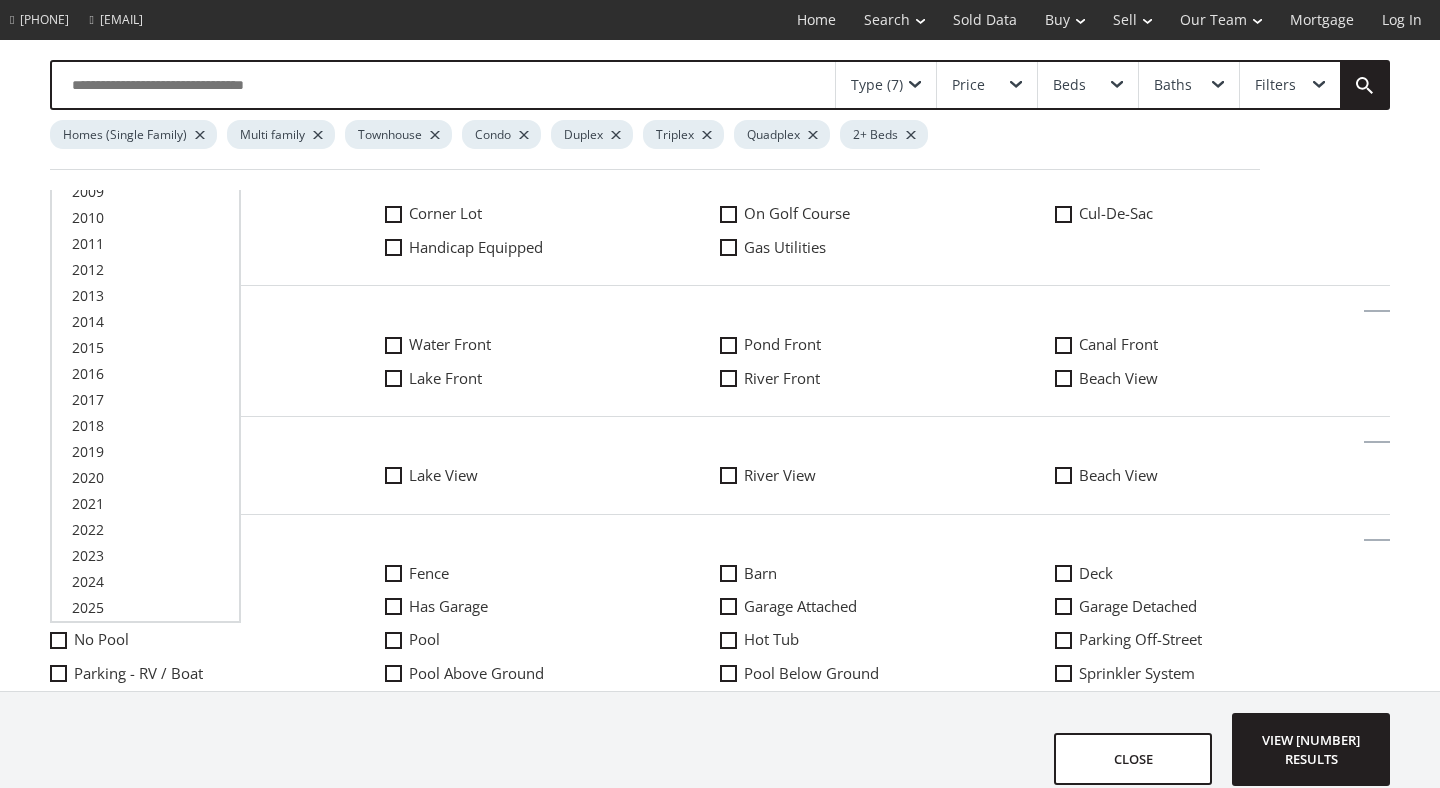 click on "View [NUMBER] results" at bounding box center [1311, 749] 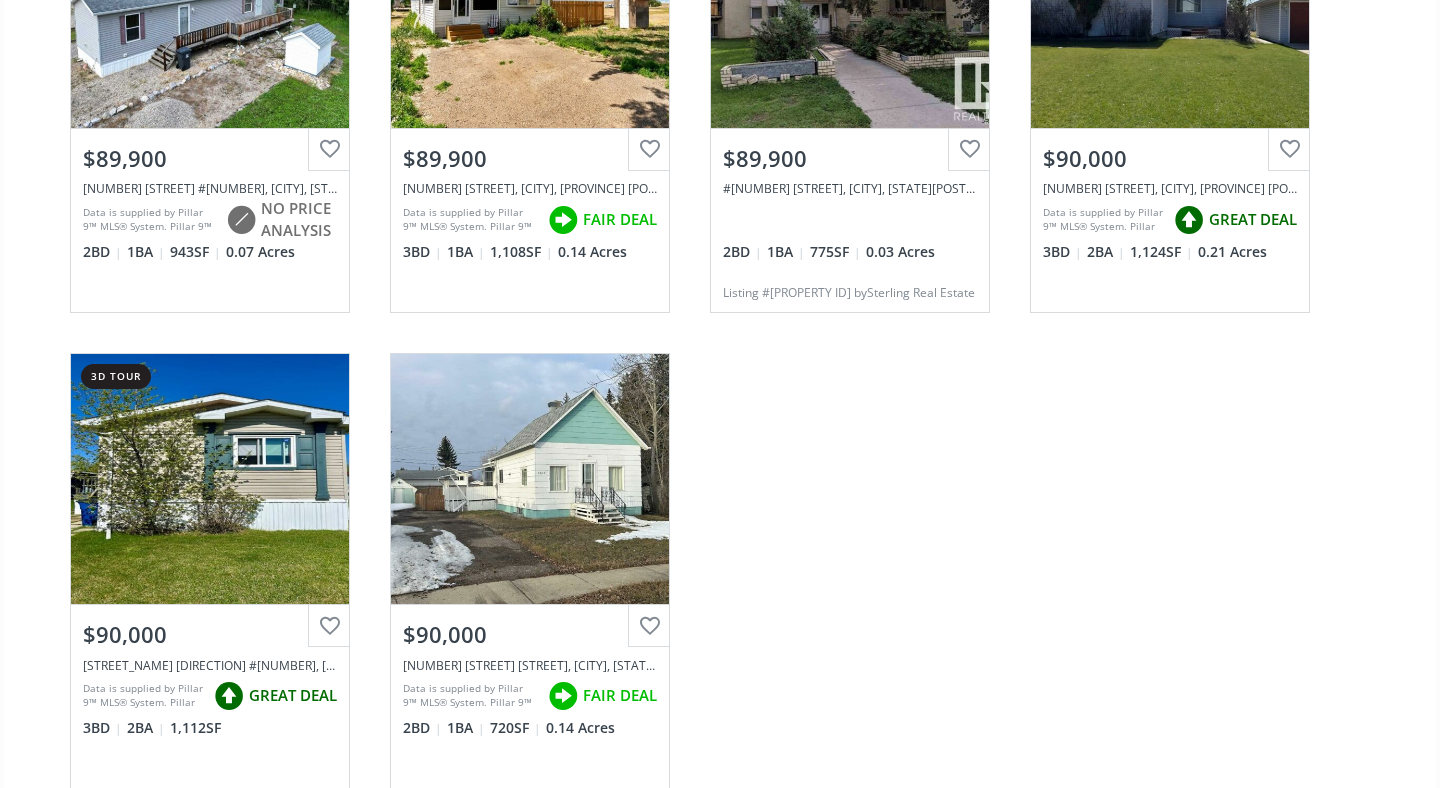 scroll, scrollTop: 5747, scrollLeft: 0, axis: vertical 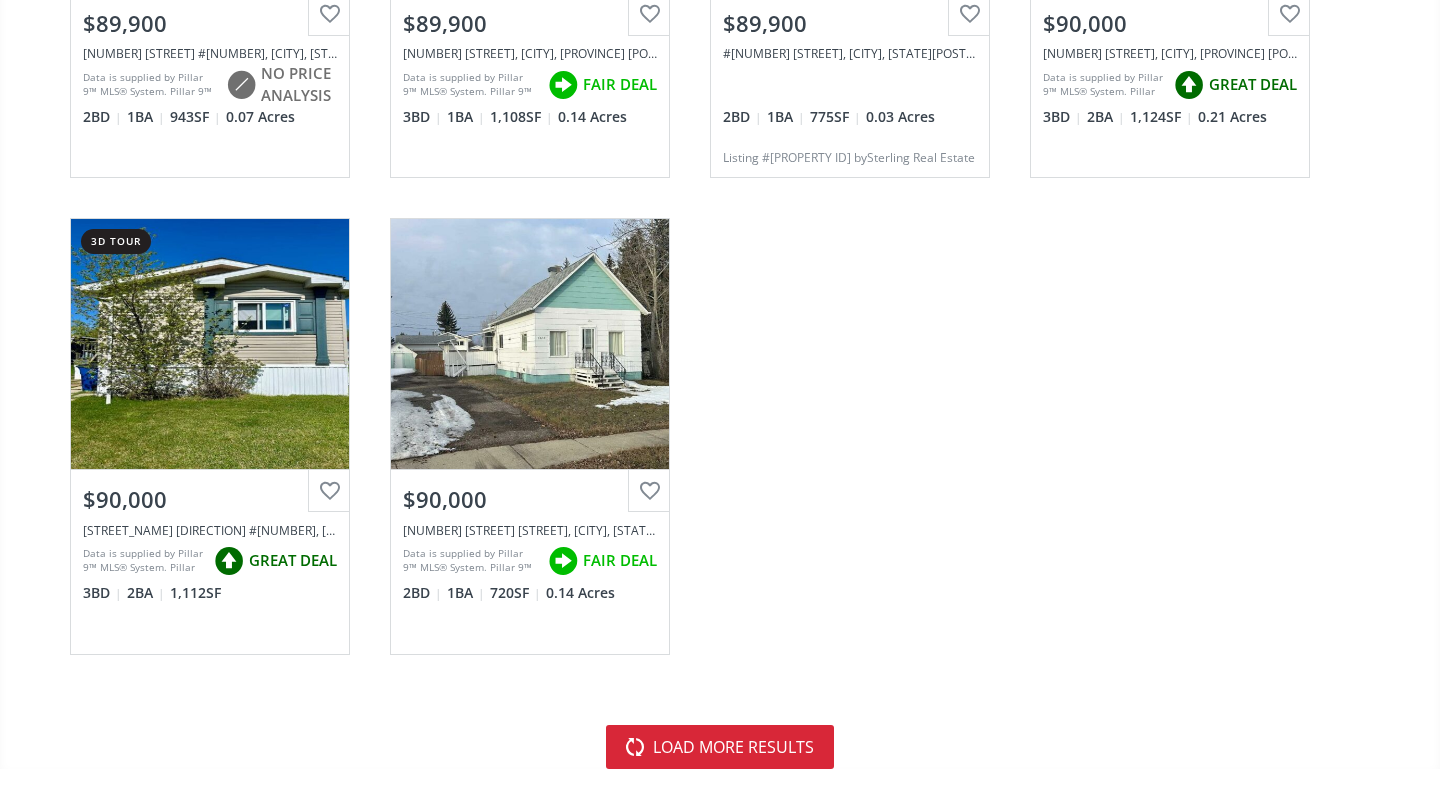 click on "load more results" at bounding box center [720, 747] 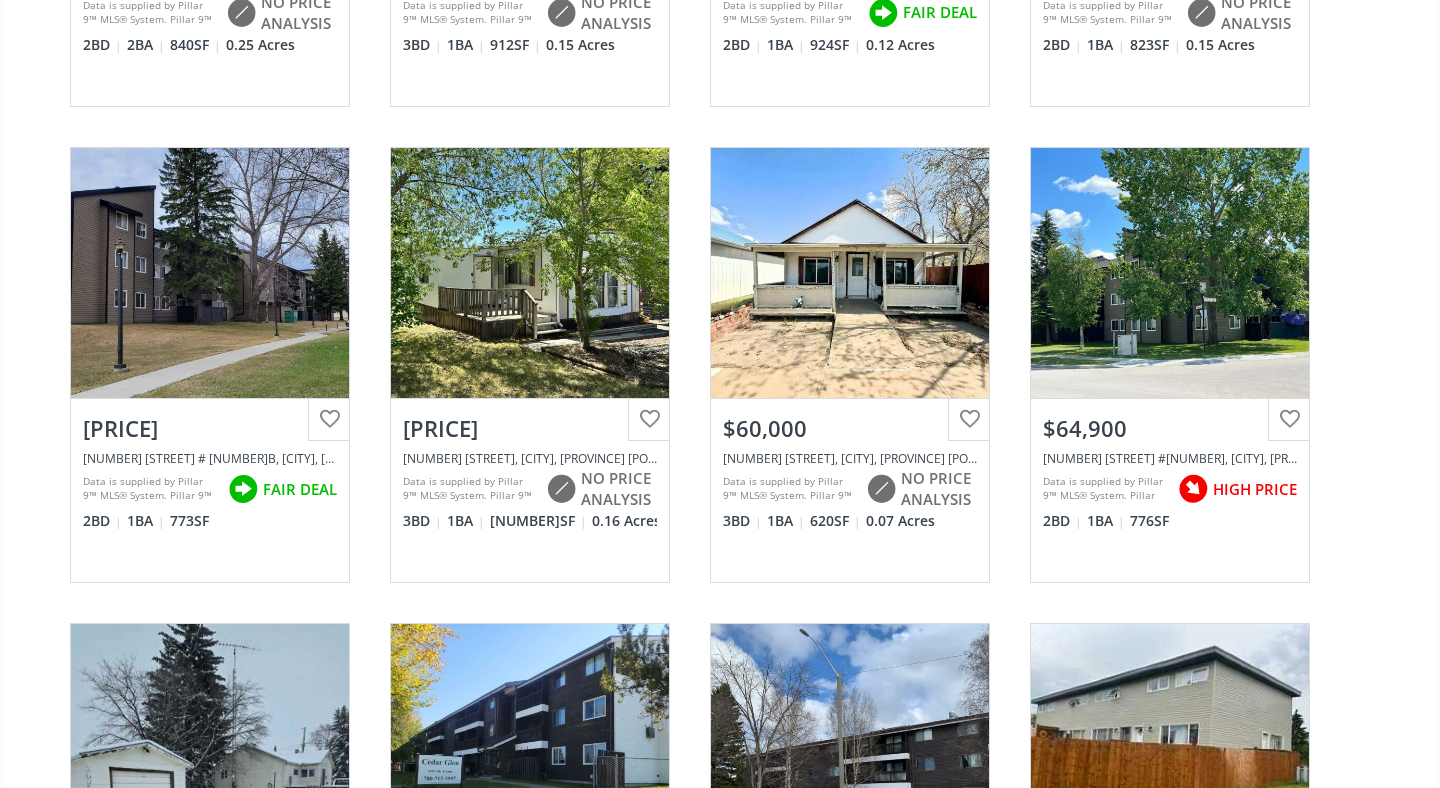 scroll, scrollTop: 0, scrollLeft: 0, axis: both 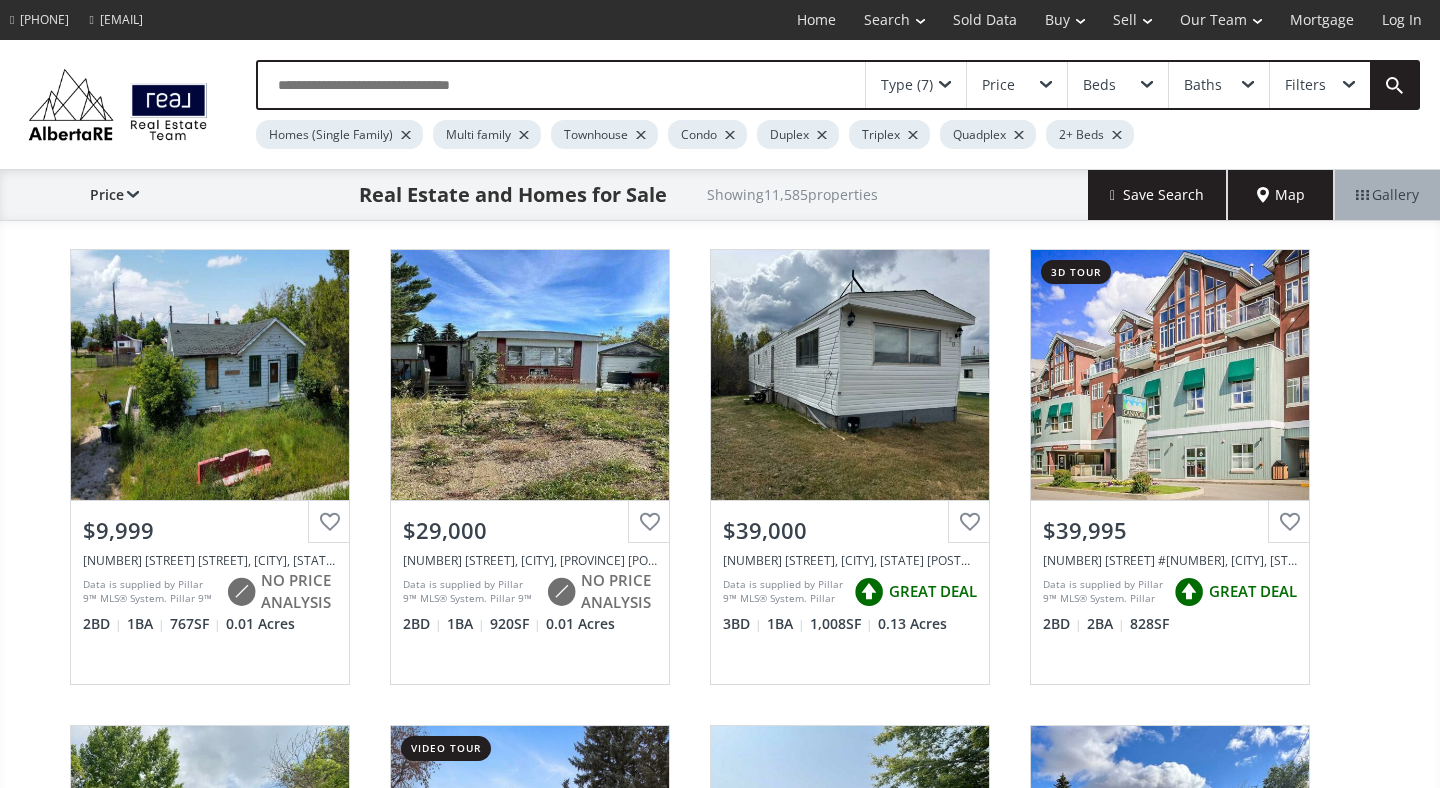 click at bounding box center [561, 85] 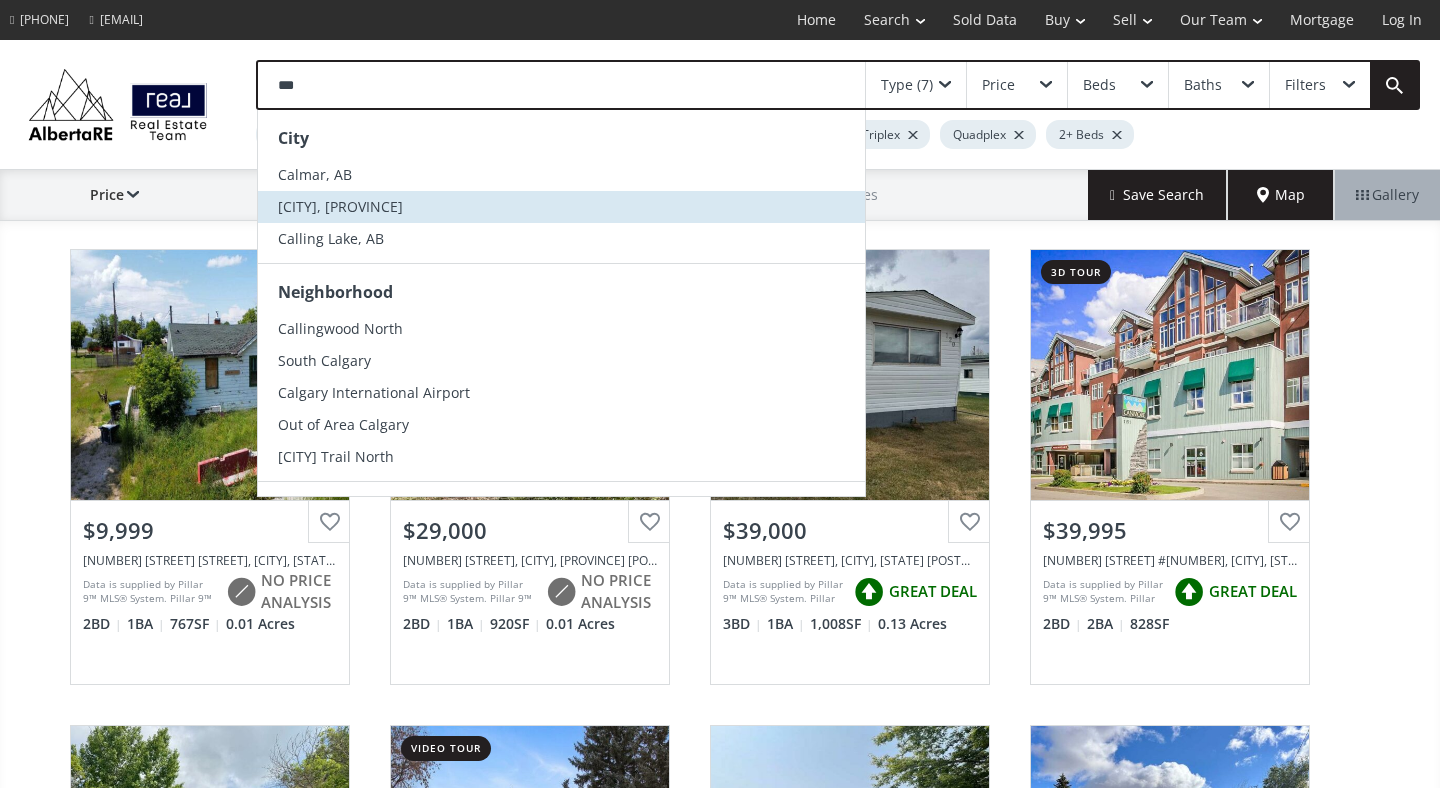 type on "***" 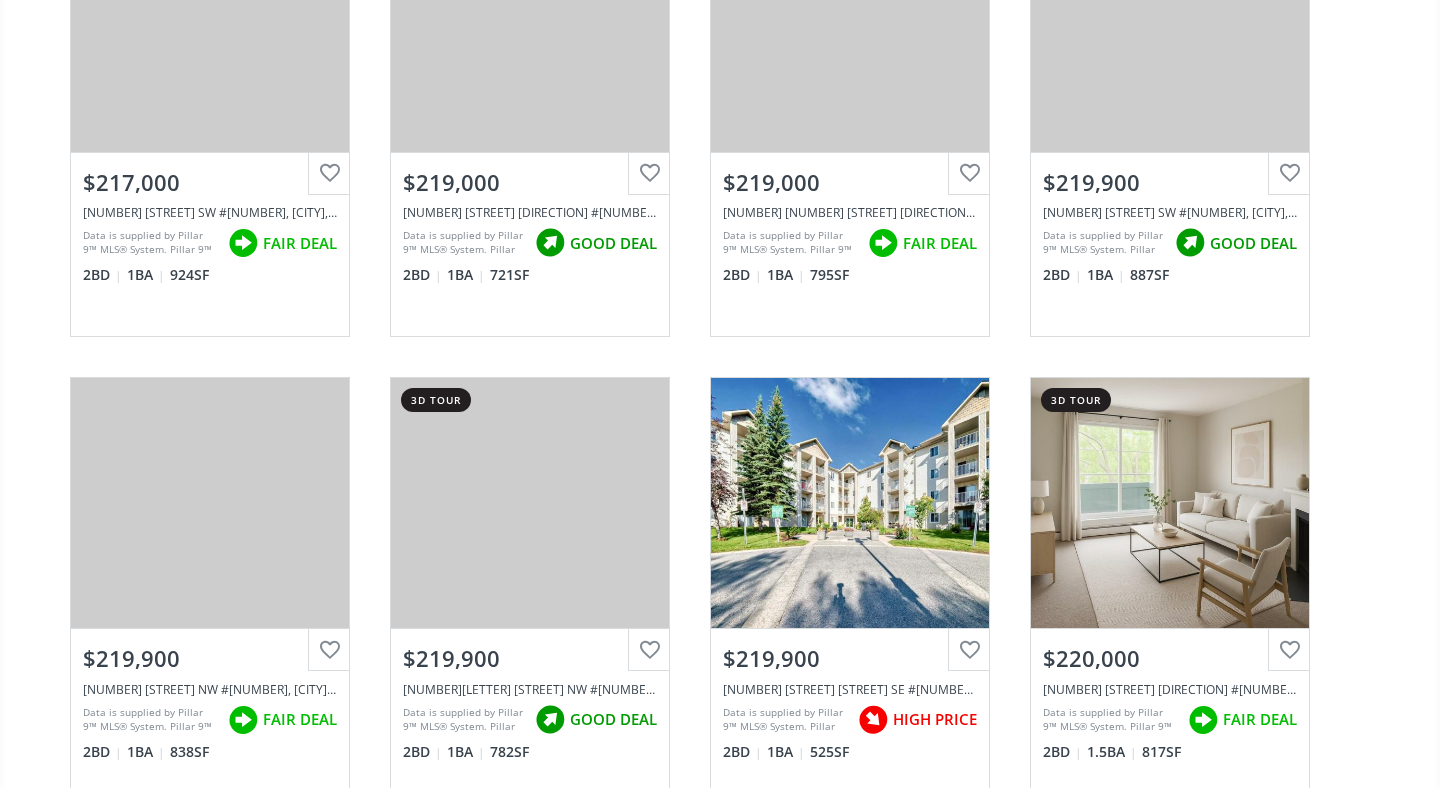 scroll, scrollTop: 2895, scrollLeft: 0, axis: vertical 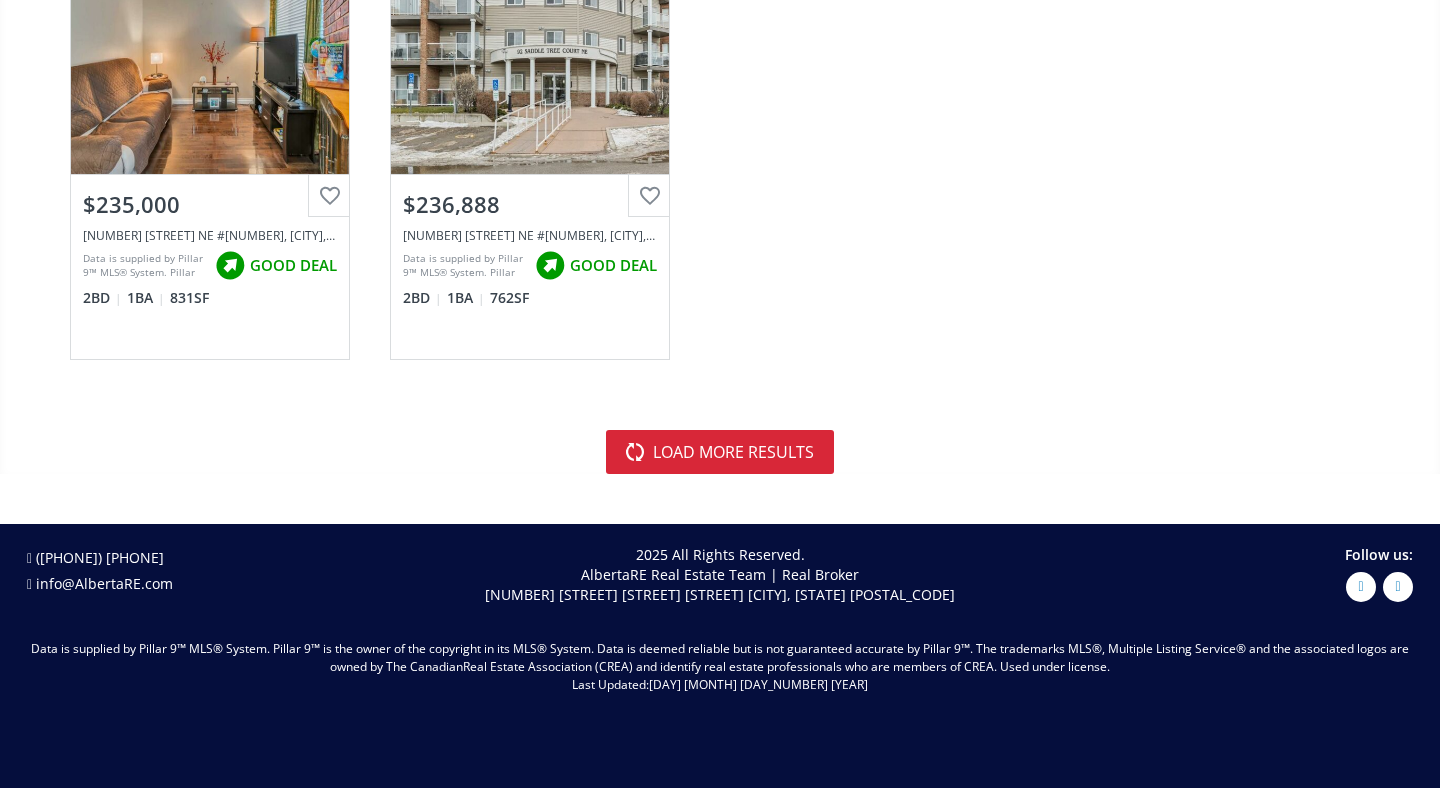 click on "load more results" at bounding box center [720, 452] 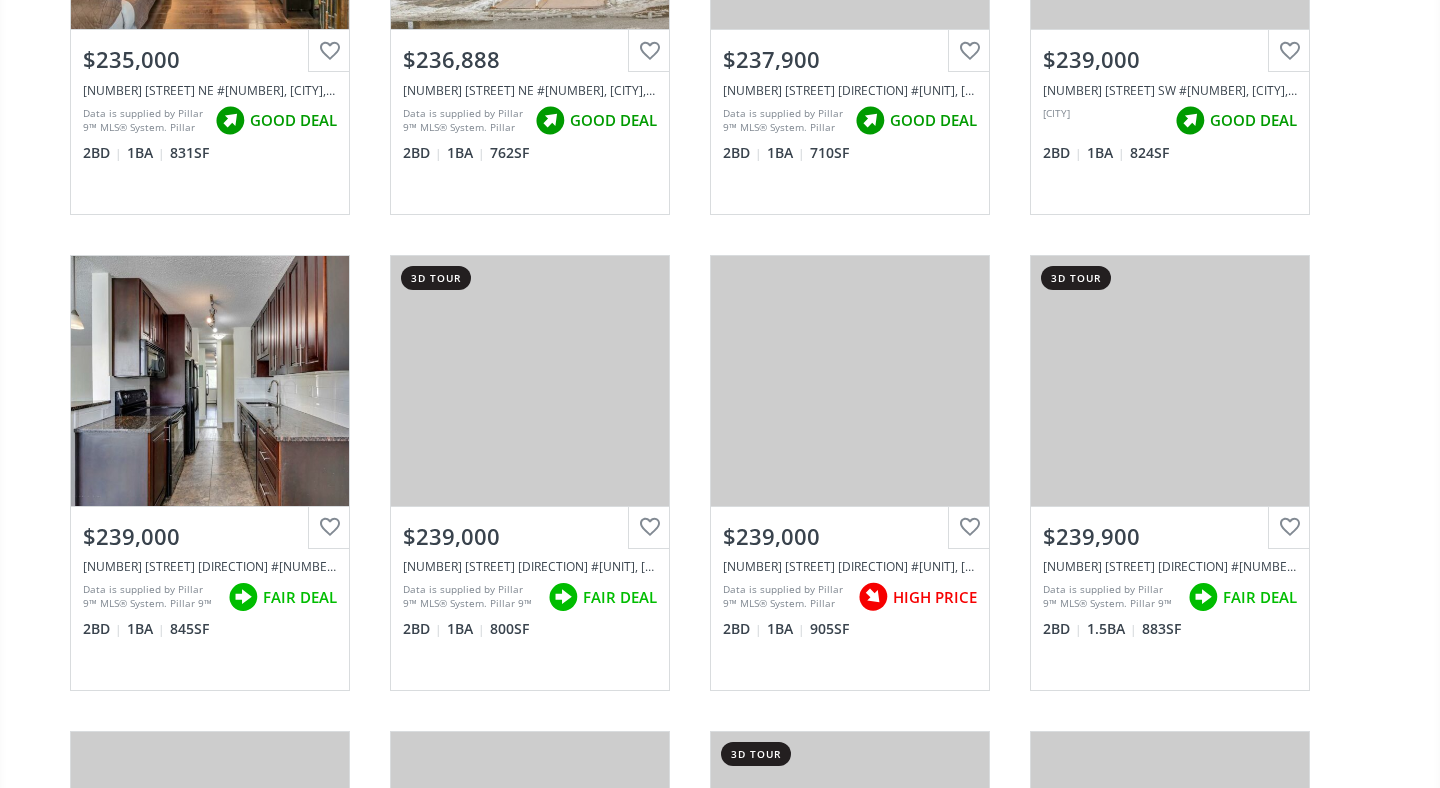 scroll, scrollTop: 6236, scrollLeft: 0, axis: vertical 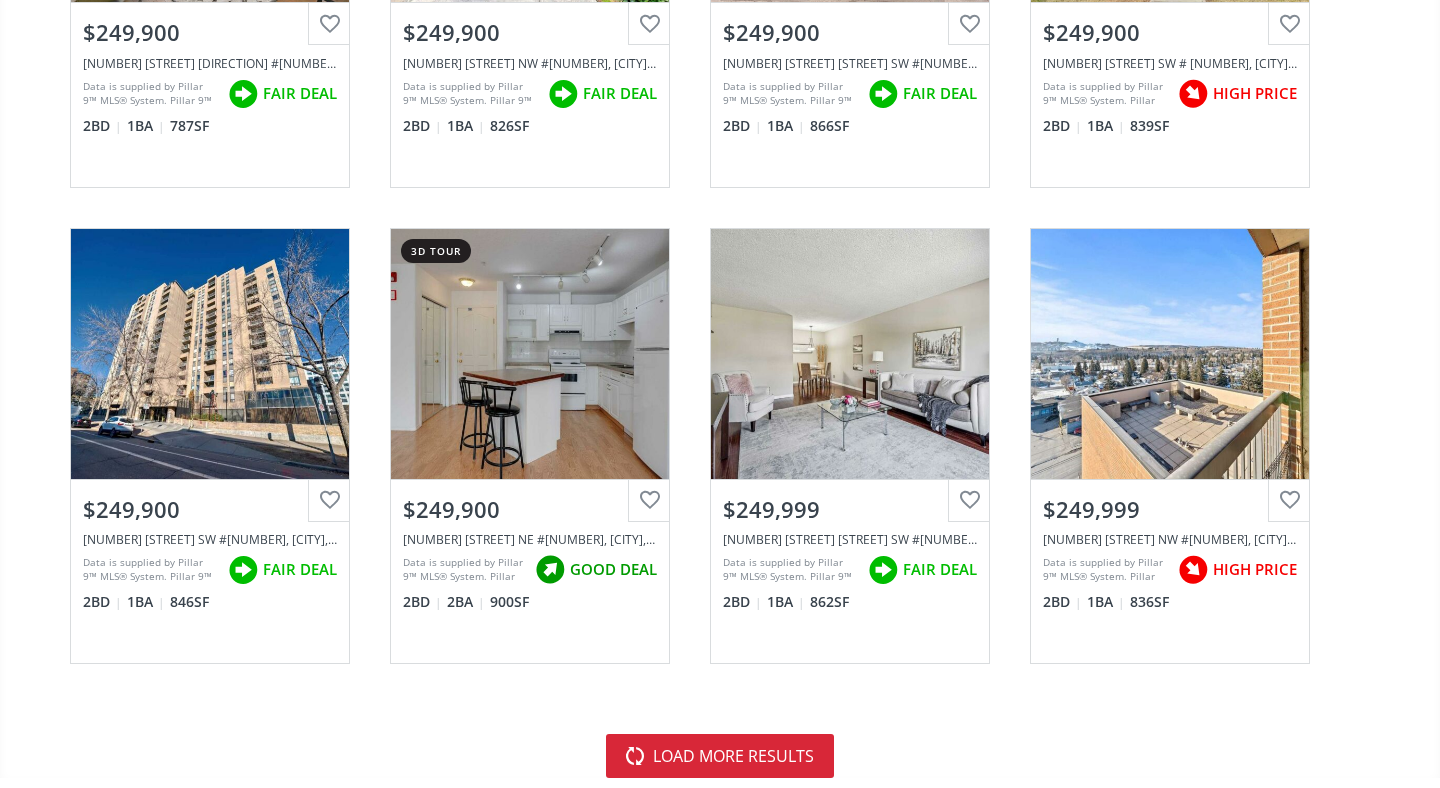 click on "load more results" at bounding box center [720, 756] 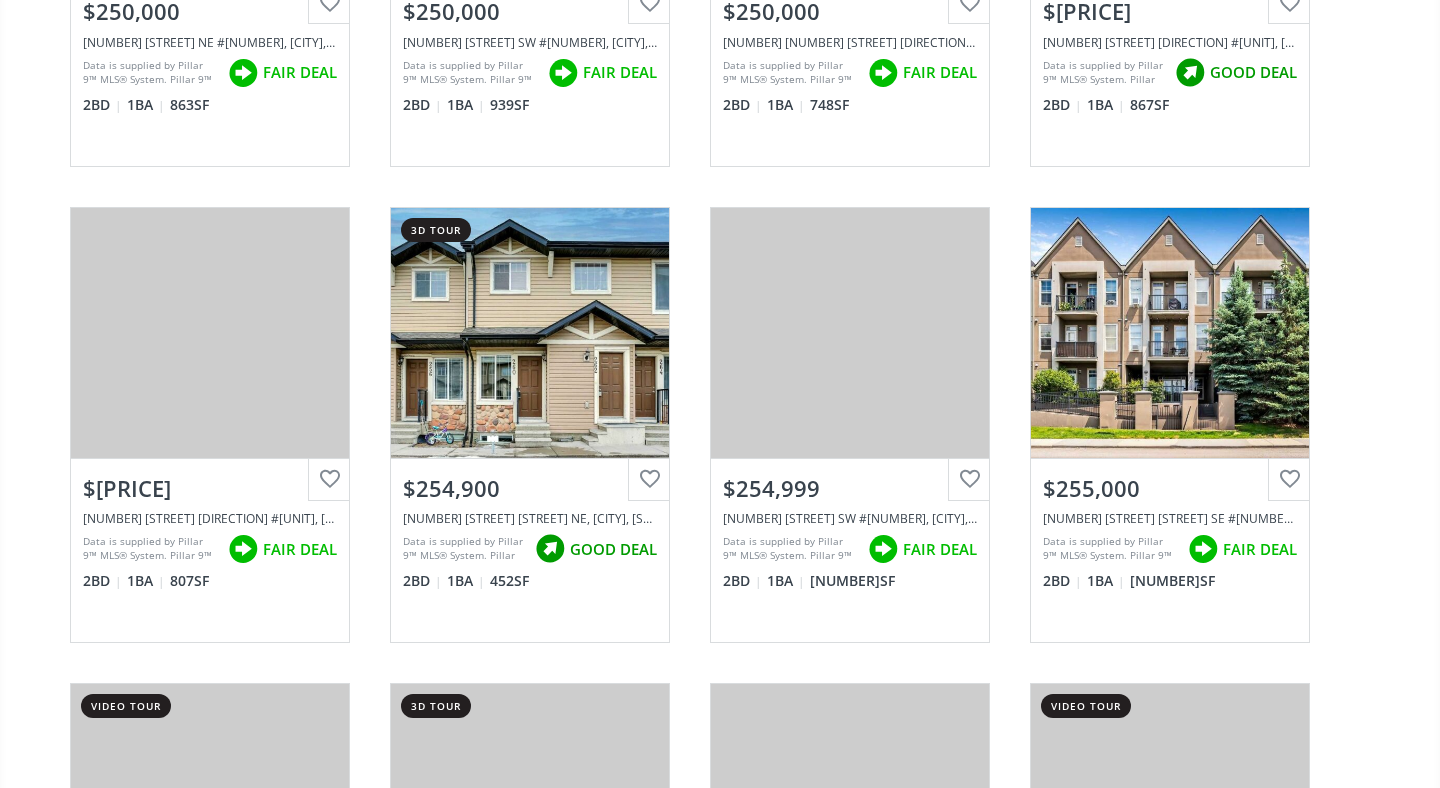 scroll, scrollTop: 12938, scrollLeft: 0, axis: vertical 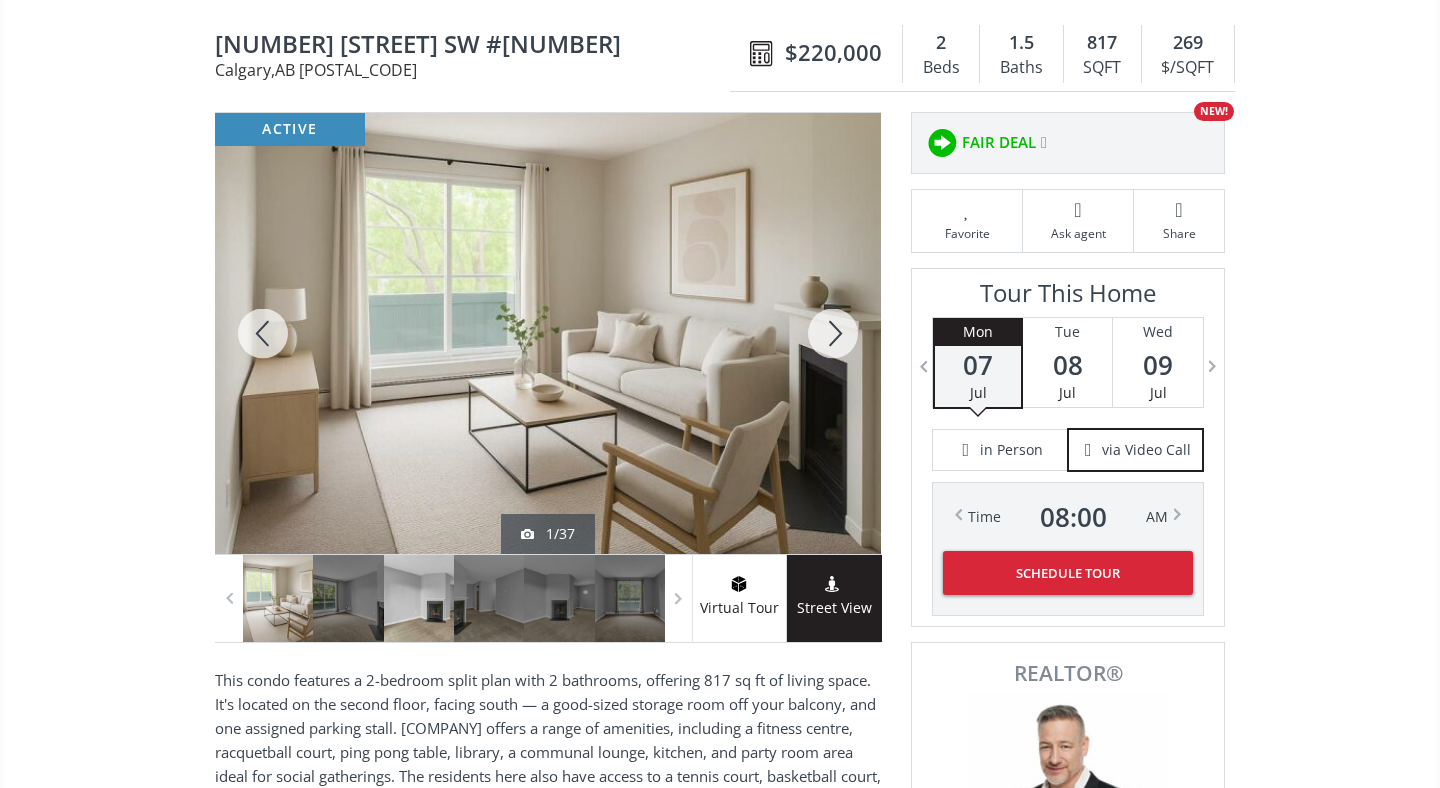 click at bounding box center (419, 598) 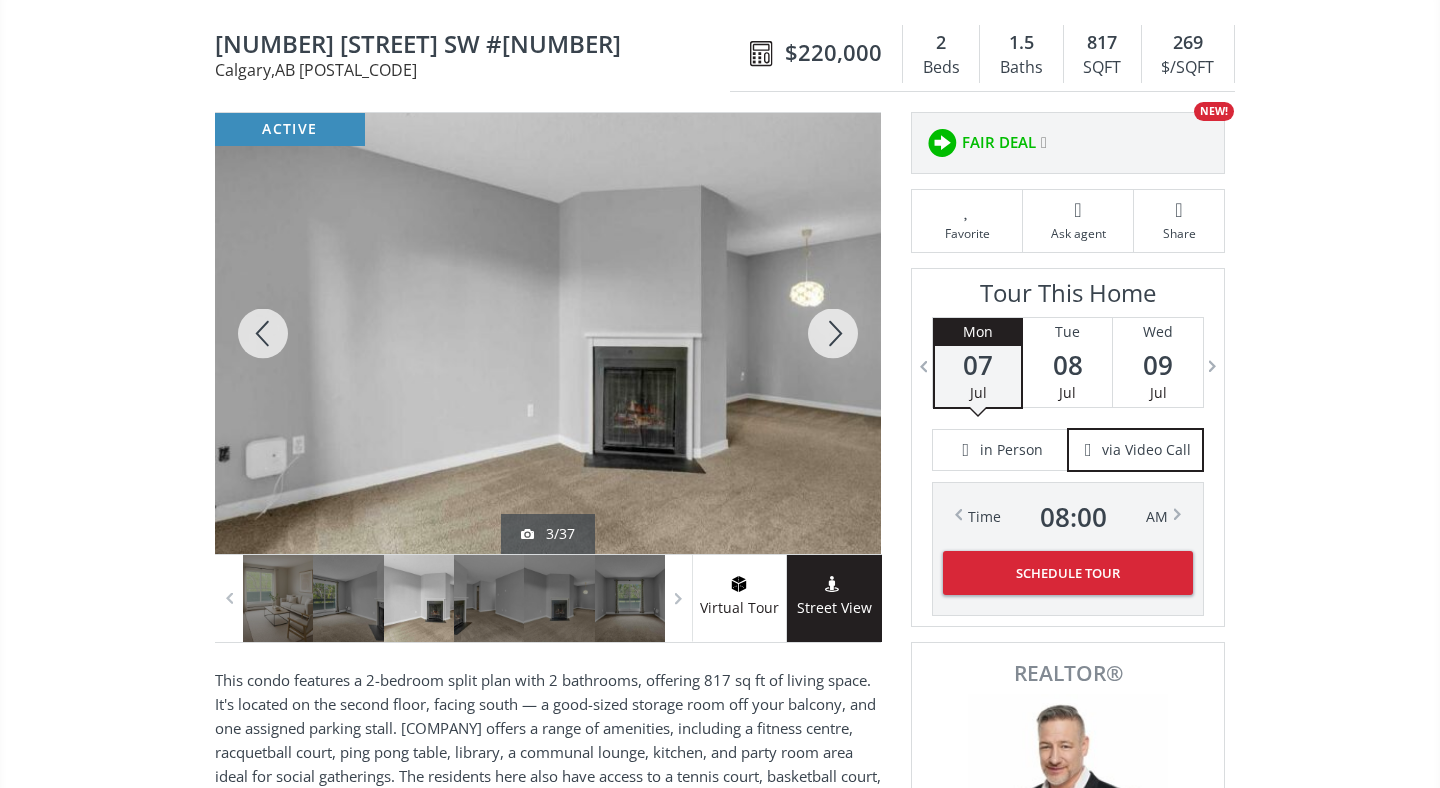 click at bounding box center [833, 333] 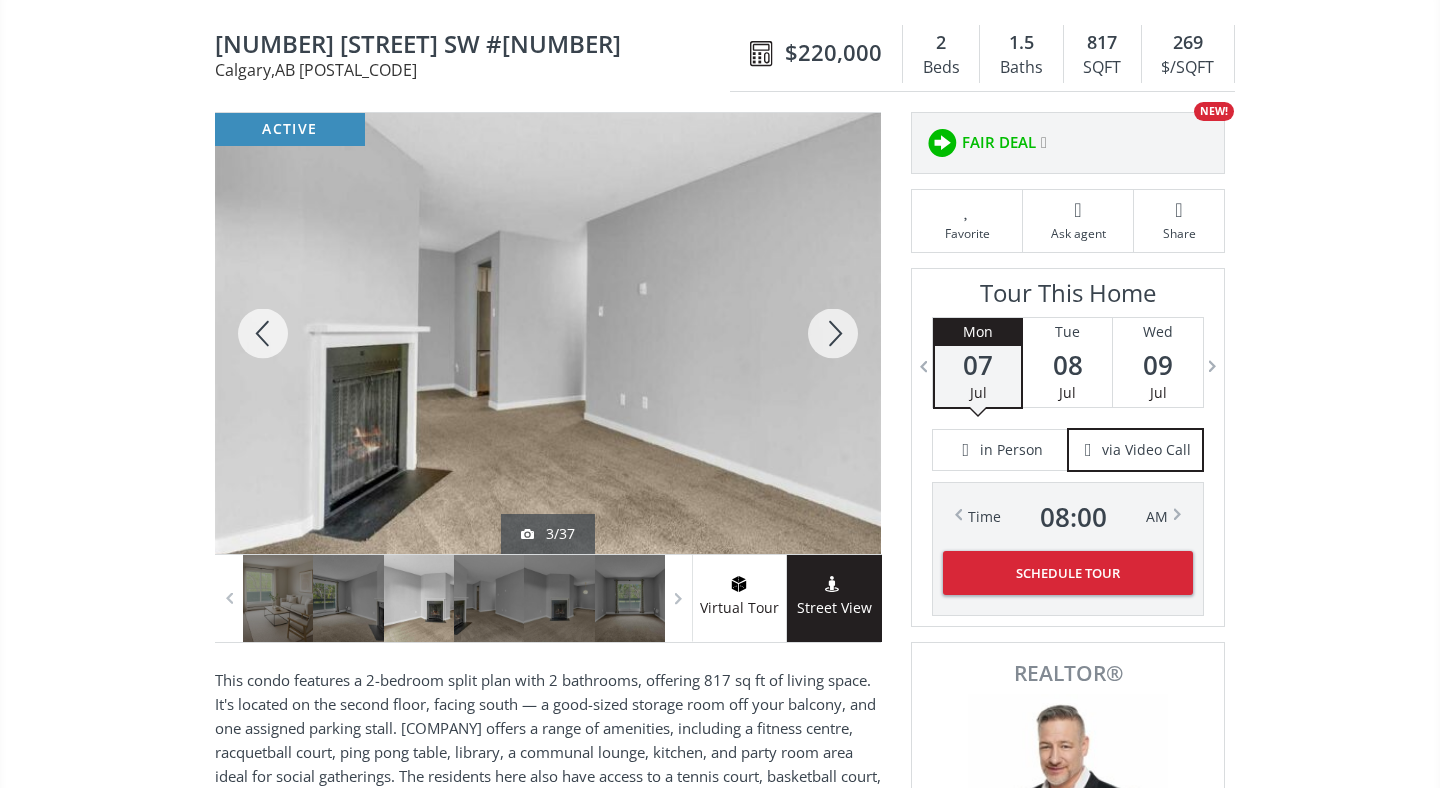 click at bounding box center [833, 333] 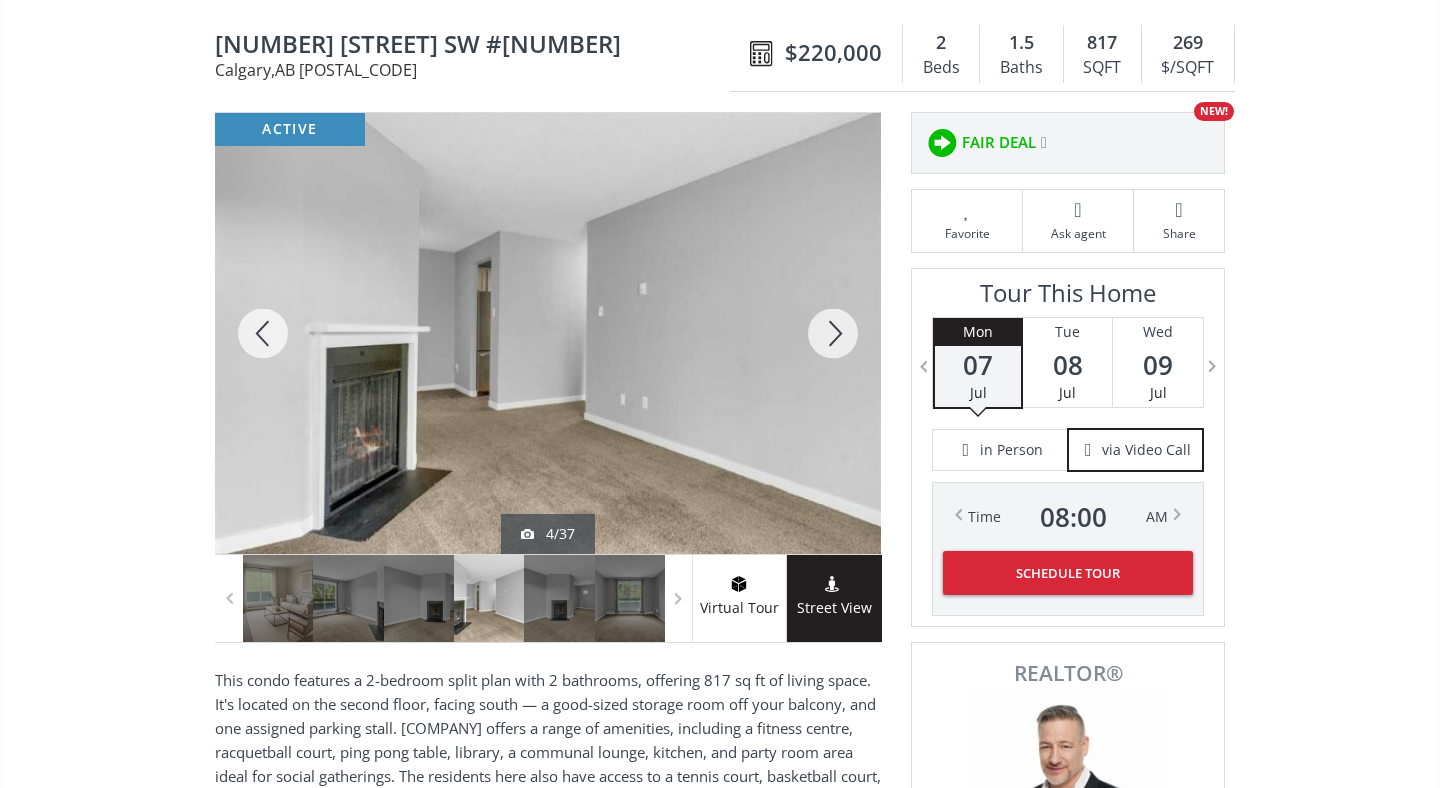 click at bounding box center (833, 333) 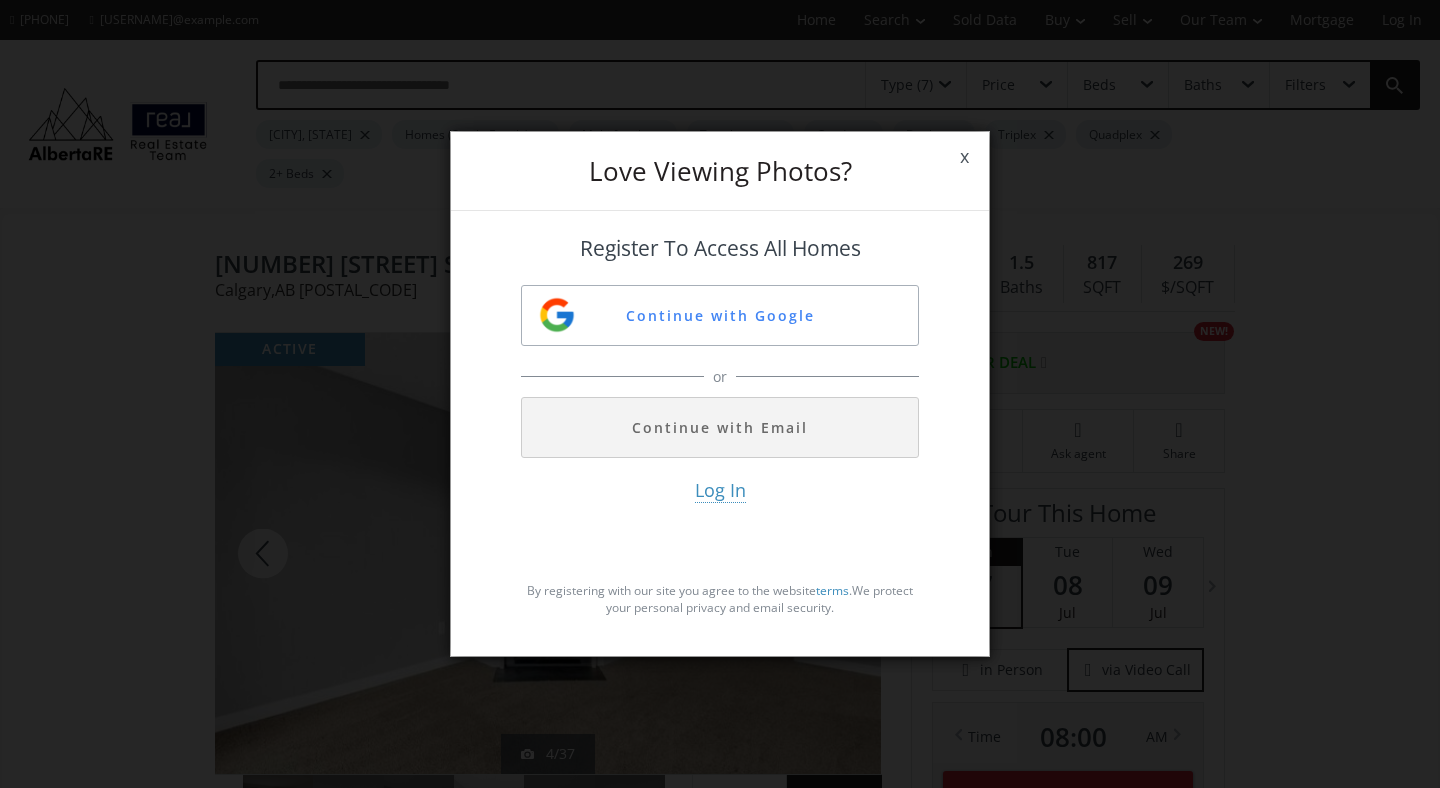 scroll, scrollTop: 0, scrollLeft: 0, axis: both 